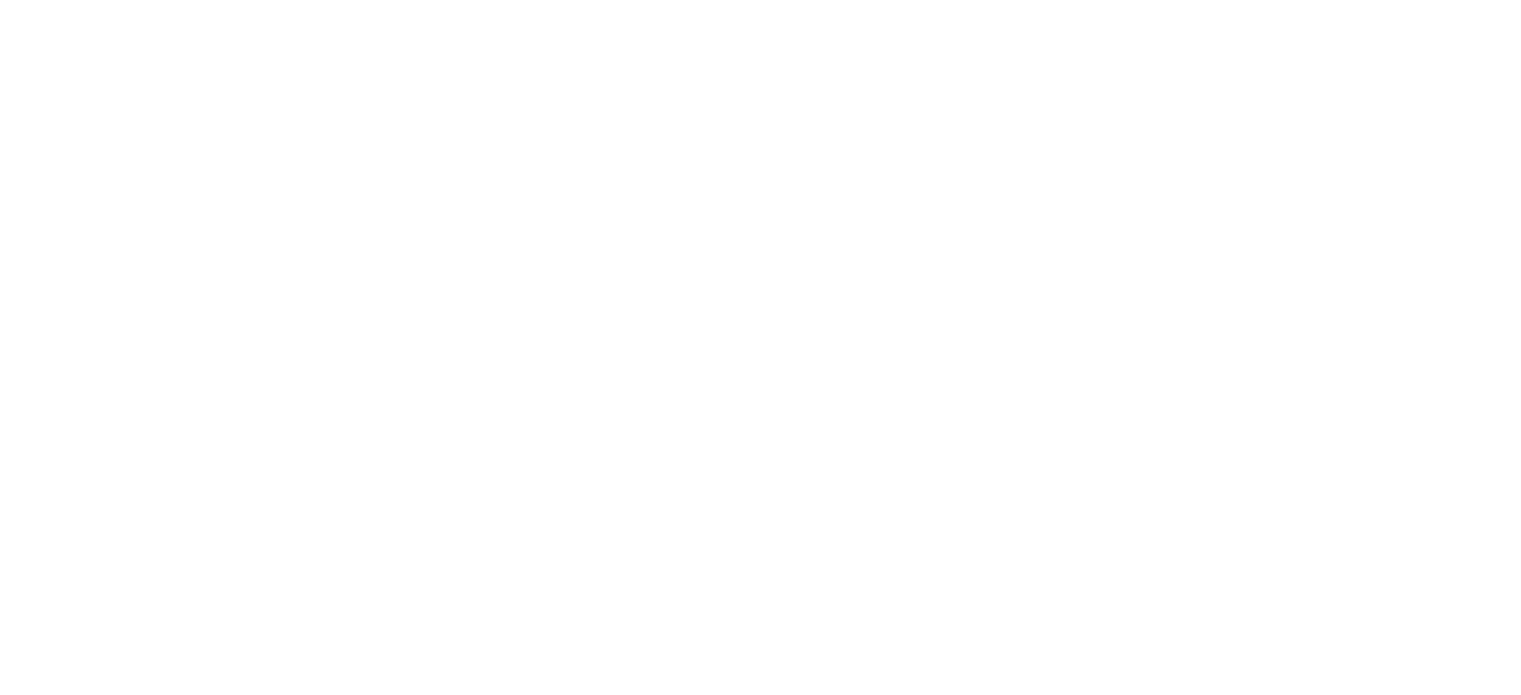 scroll, scrollTop: 0, scrollLeft: 0, axis: both 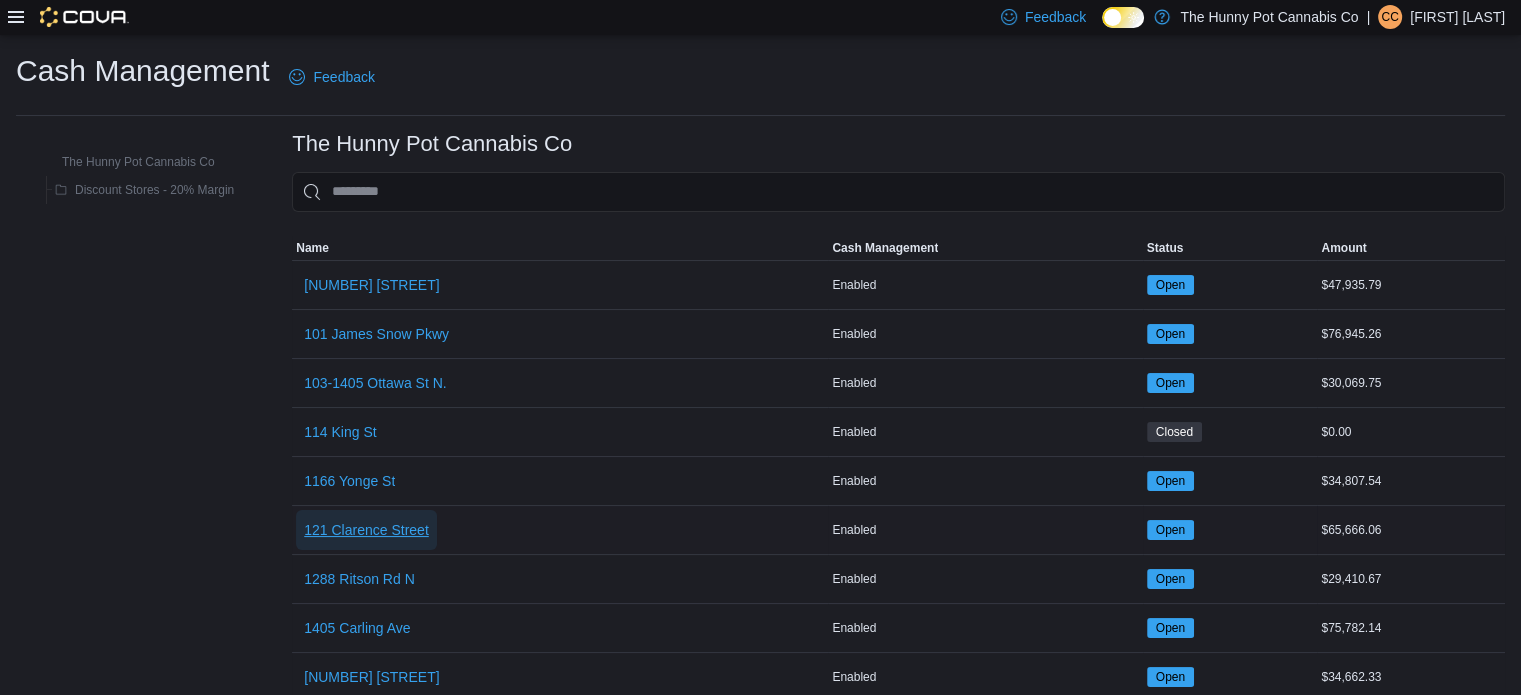 click on "121 Clarence Street" at bounding box center (366, 530) 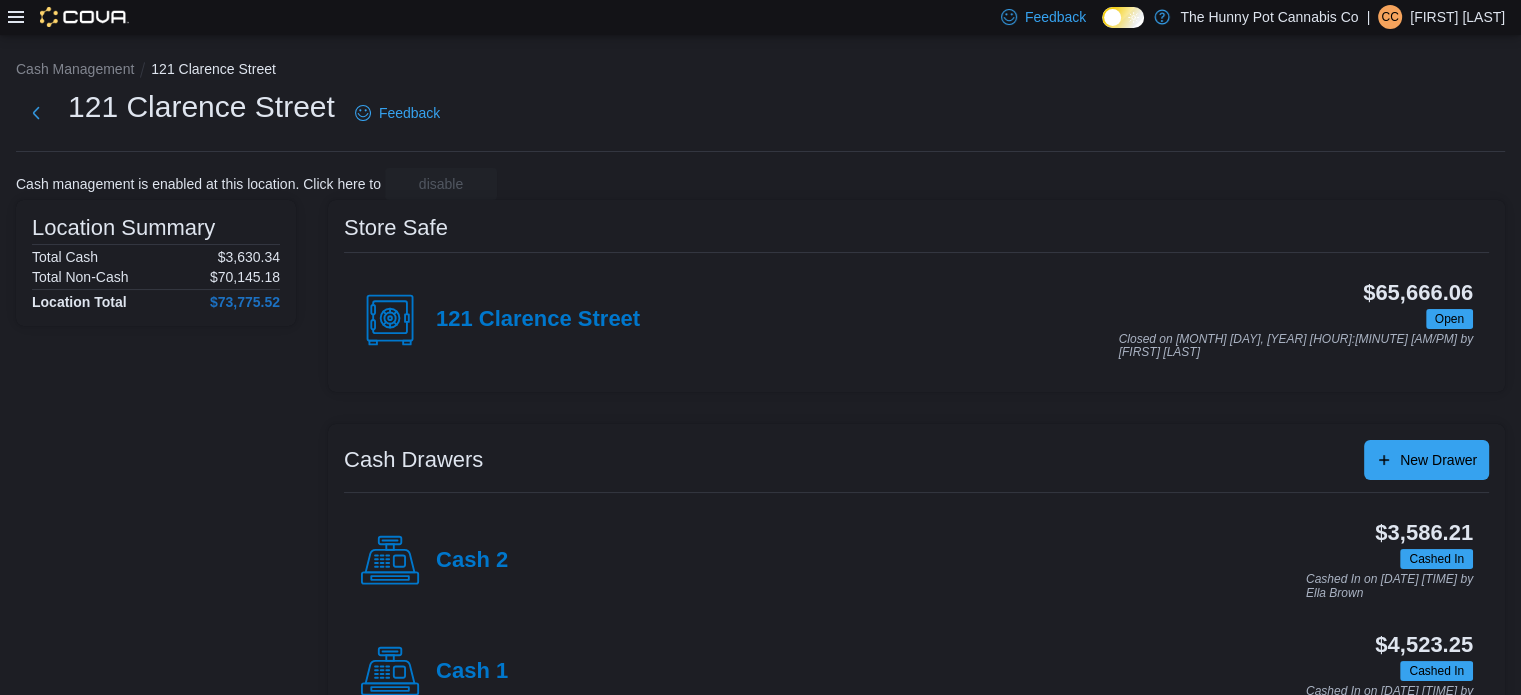 click 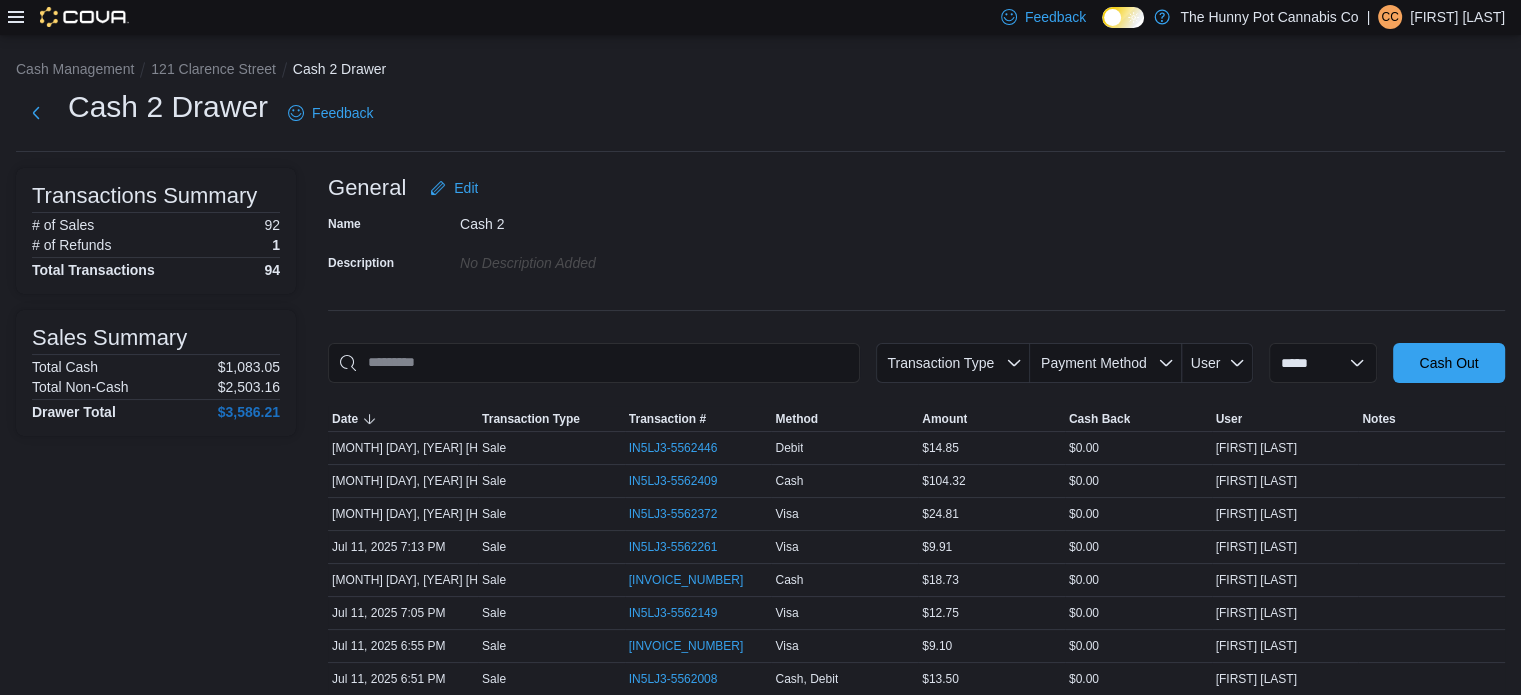 click on "Name Cash 2 Description No Description added" at bounding box center (916, 243) 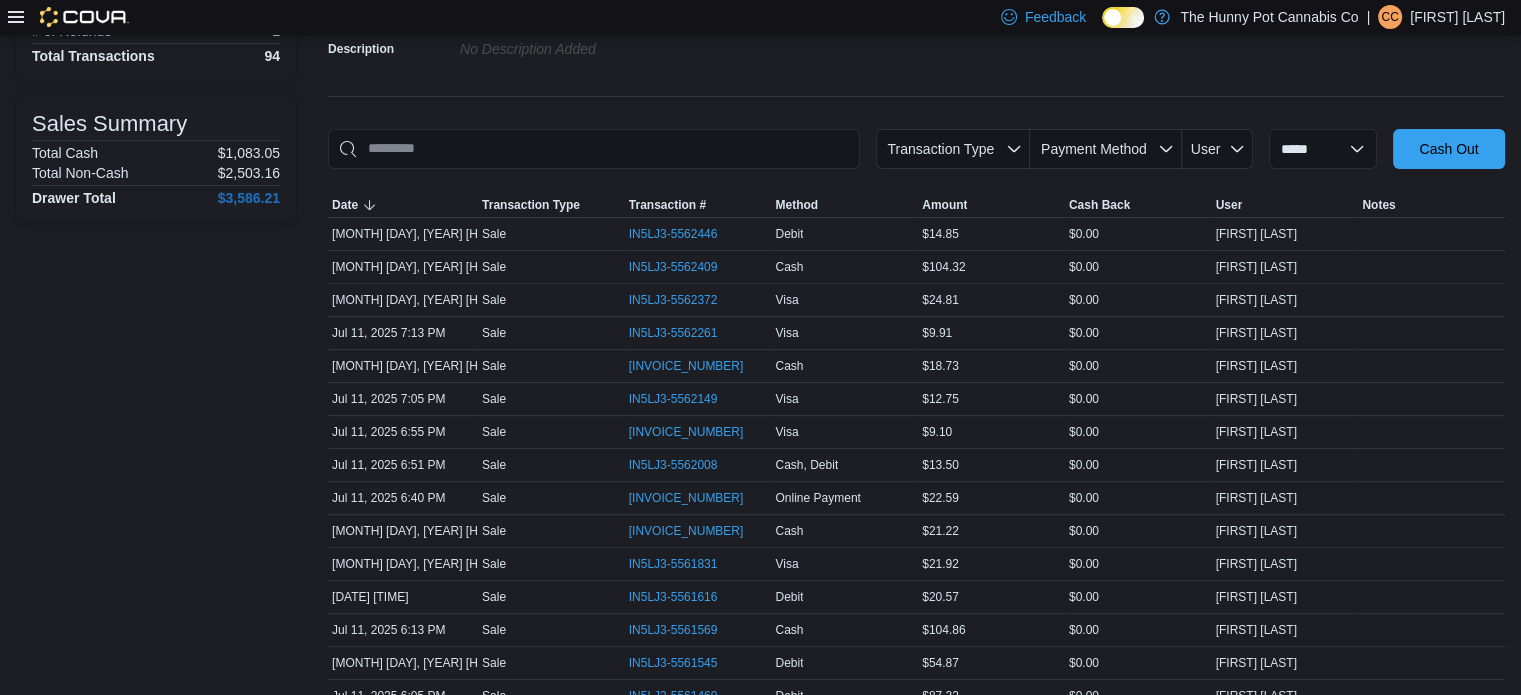 scroll, scrollTop: 215, scrollLeft: 0, axis: vertical 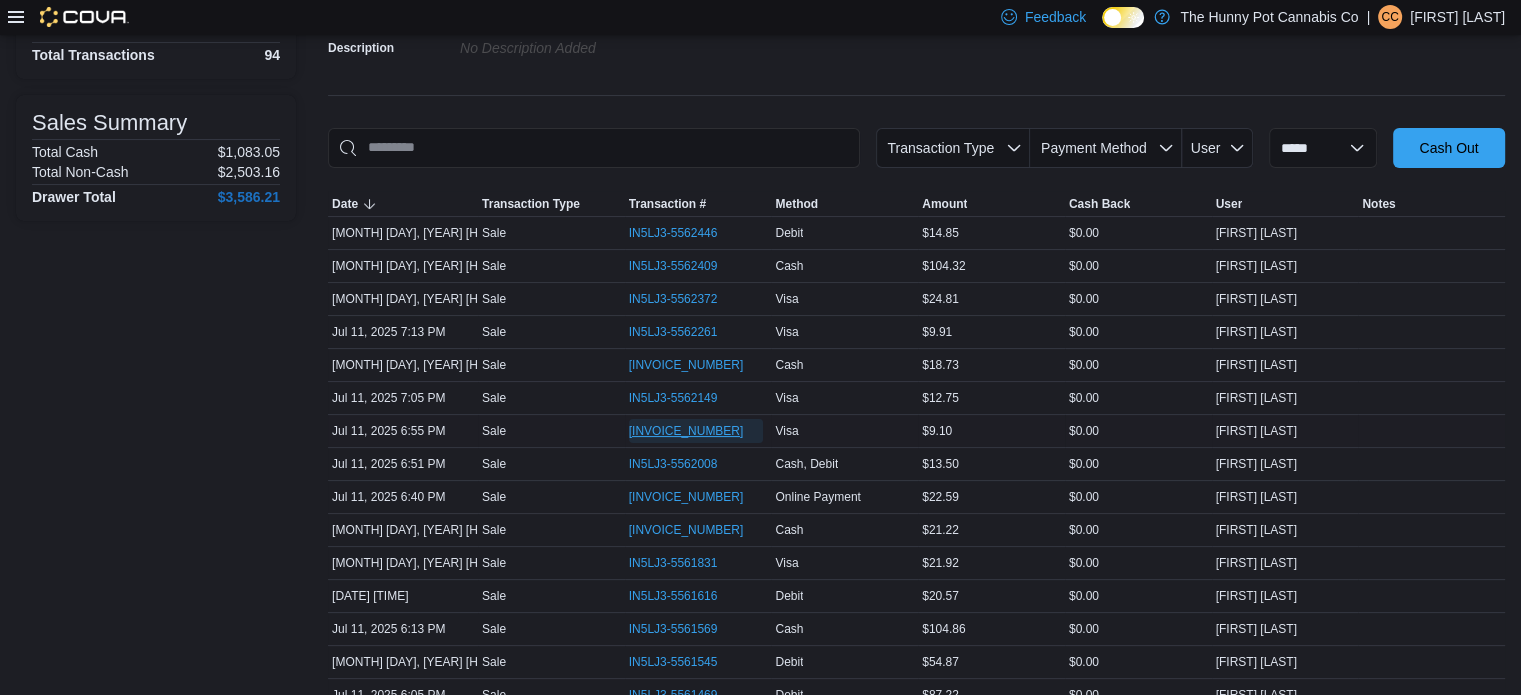 click on "[INVOICE_NUMBER]" at bounding box center [686, 431] 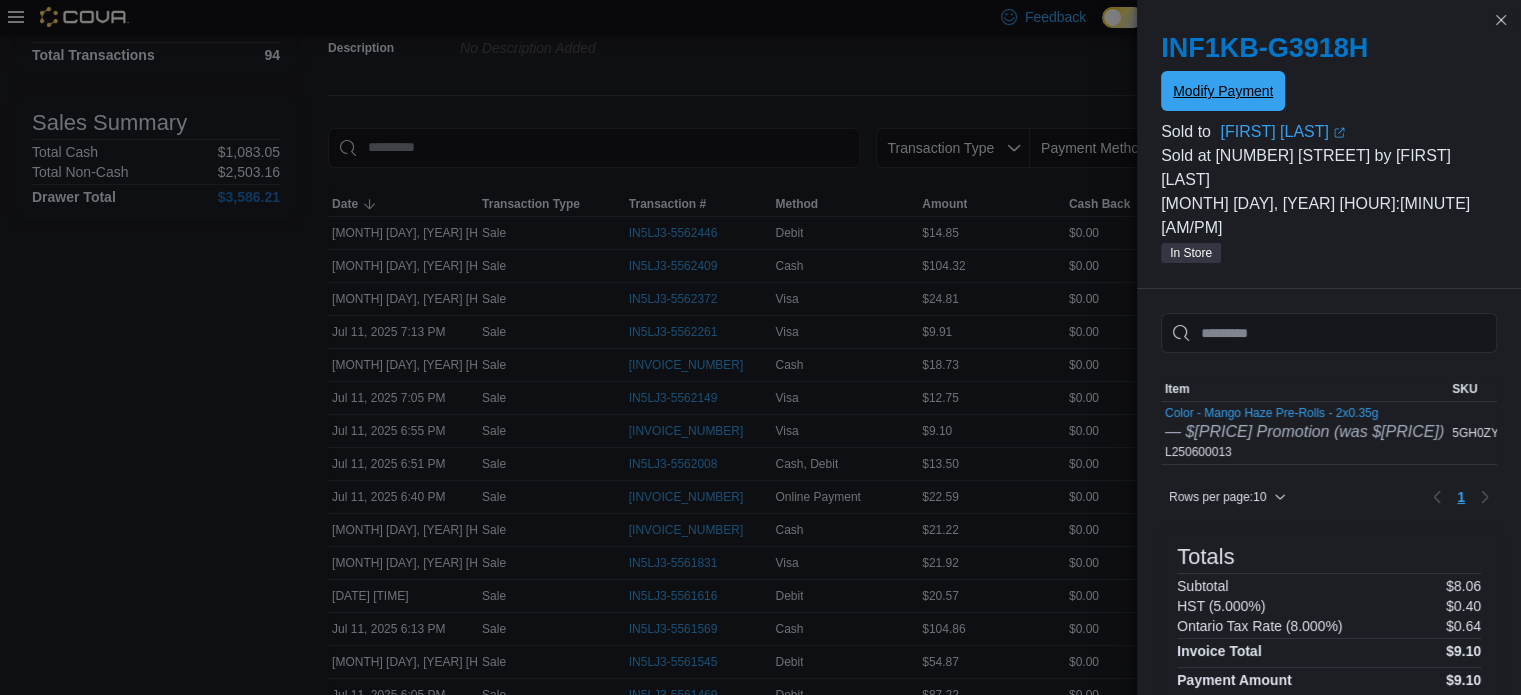click on "Modify Payment" at bounding box center [1223, 91] 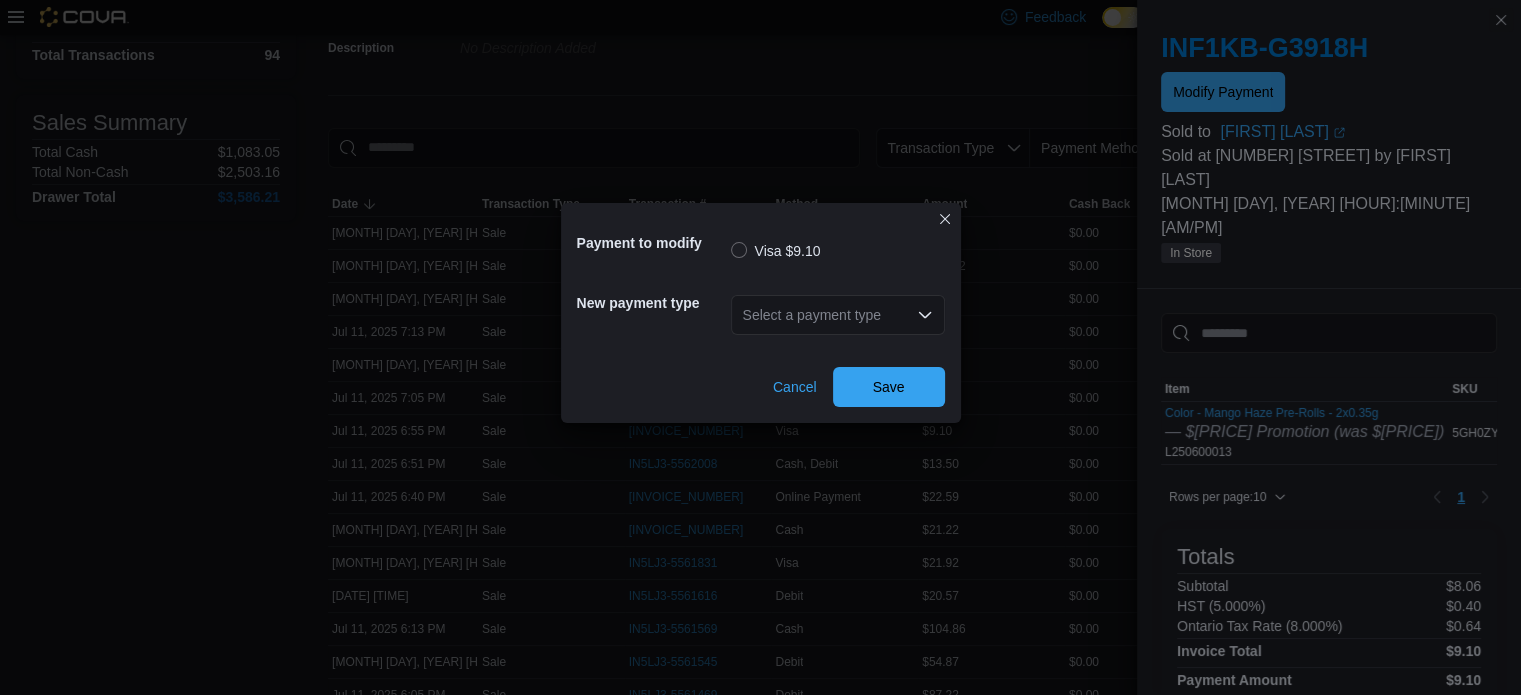 click on "Select a payment type" at bounding box center [838, 315] 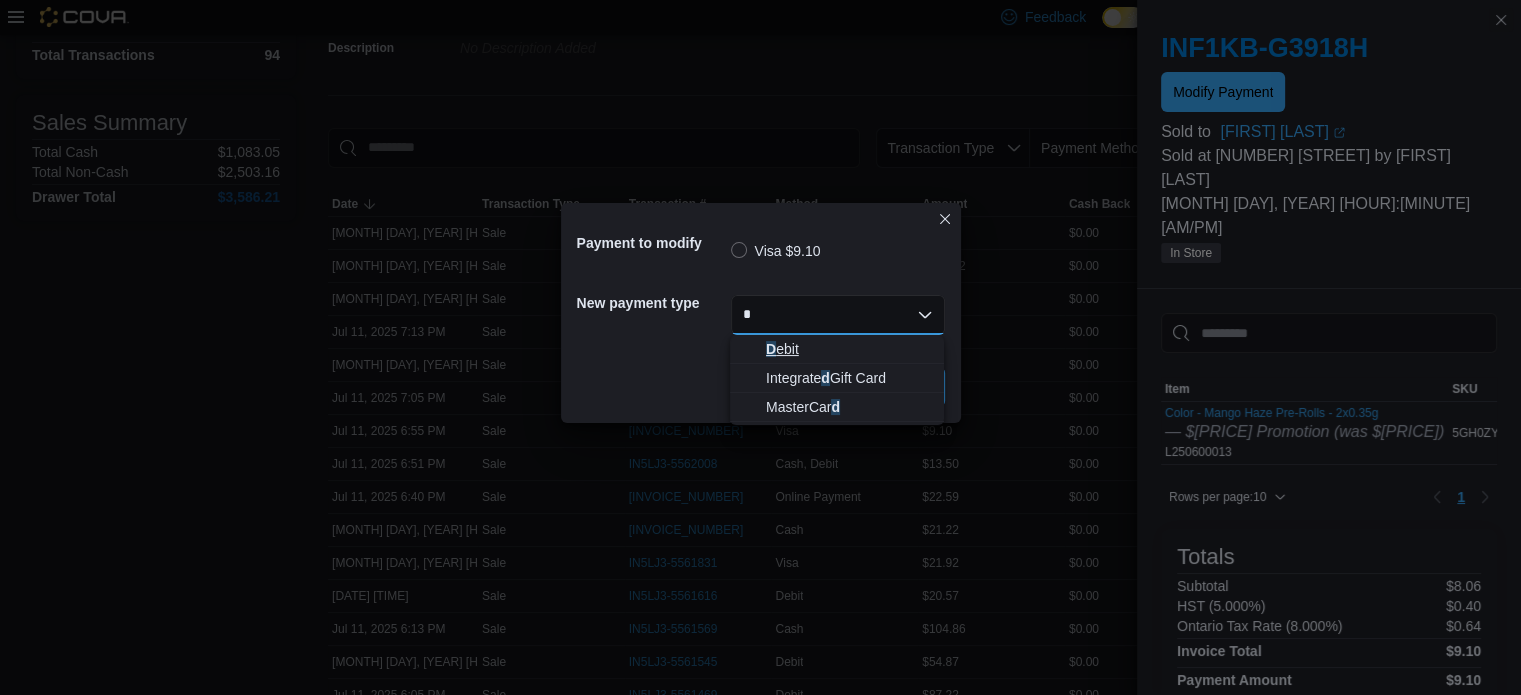 type on "*" 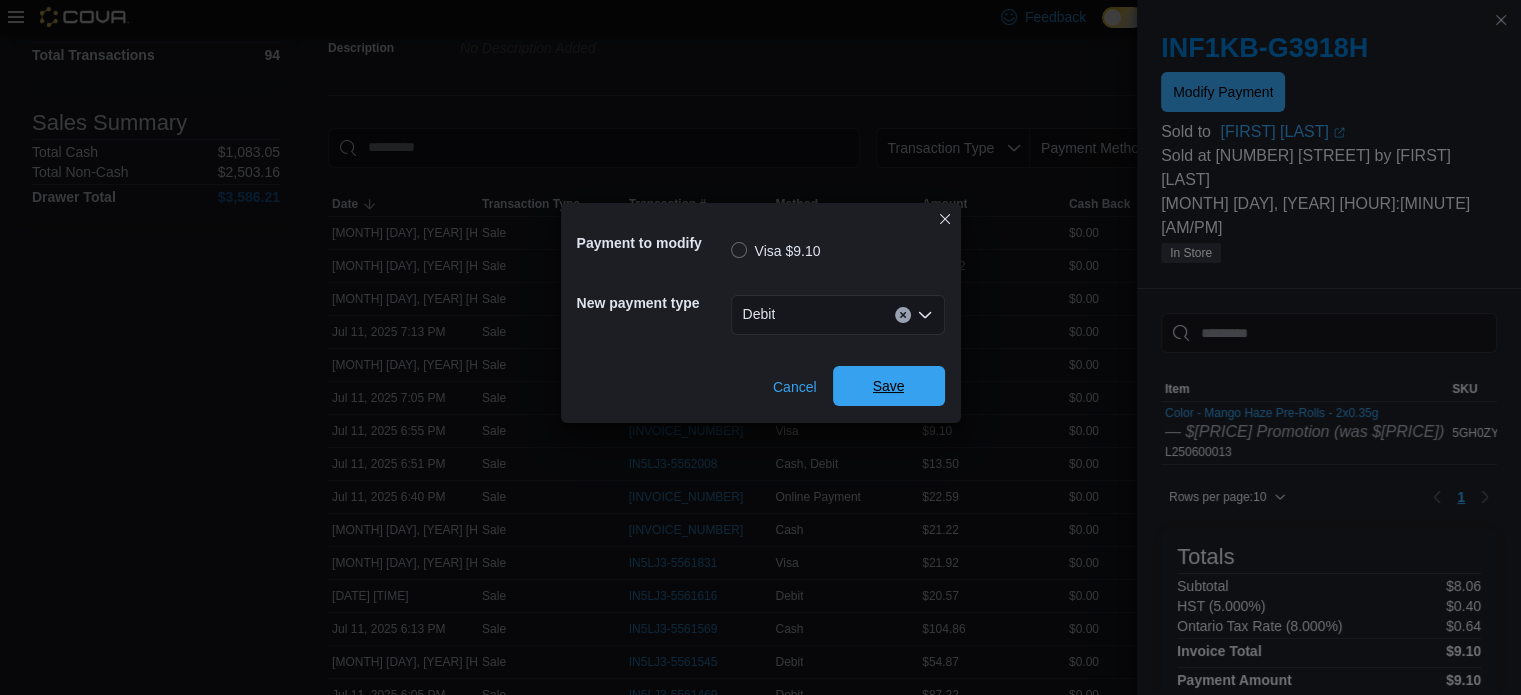 click on "Save" at bounding box center (889, 386) 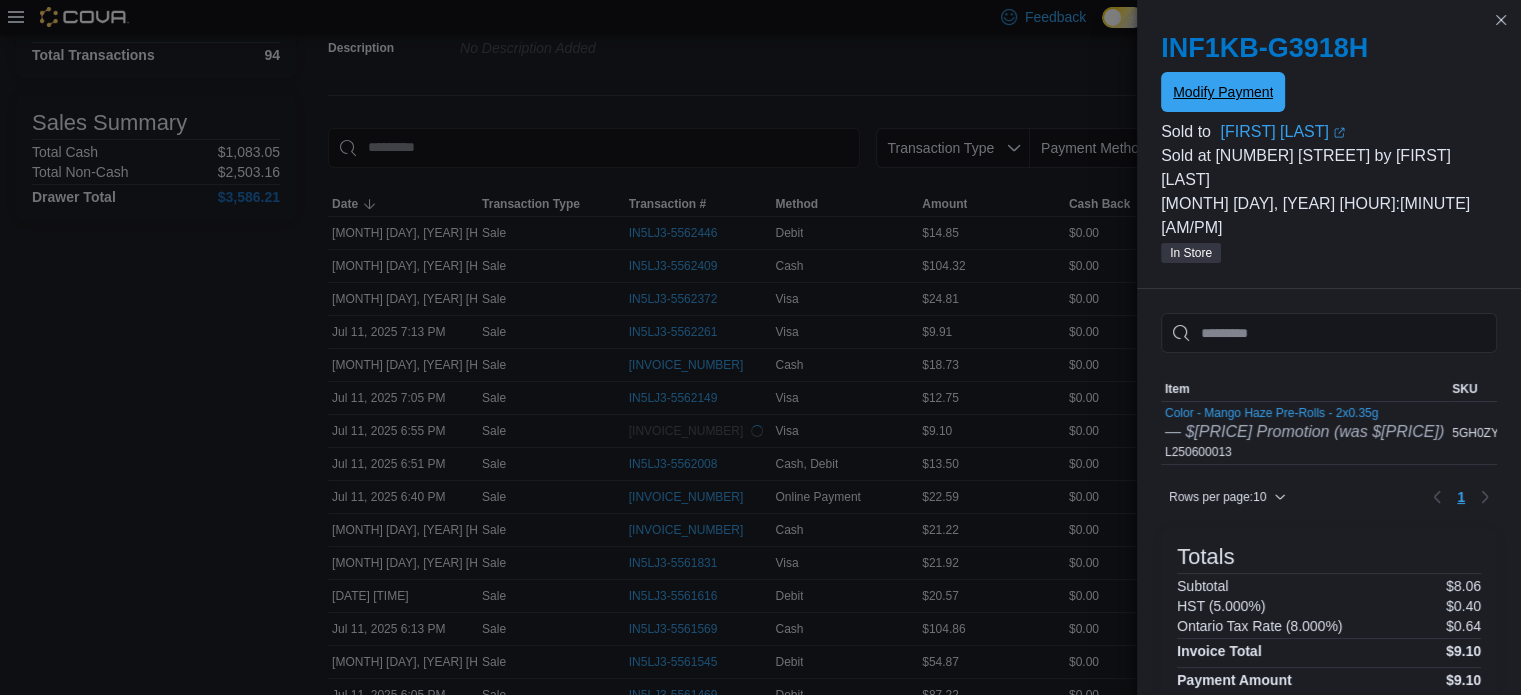 scroll, scrollTop: 0, scrollLeft: 0, axis: both 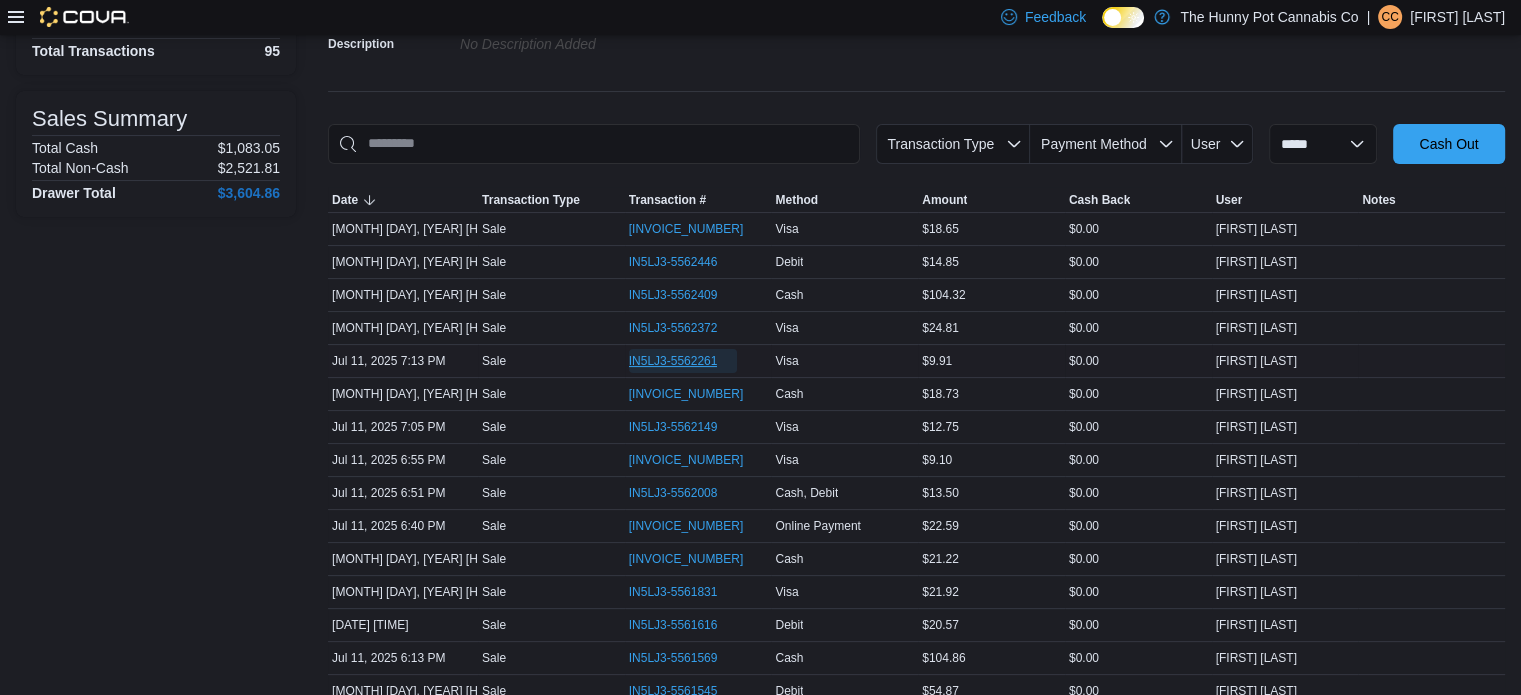 click on "IN5LJ3-5562261" at bounding box center [673, 361] 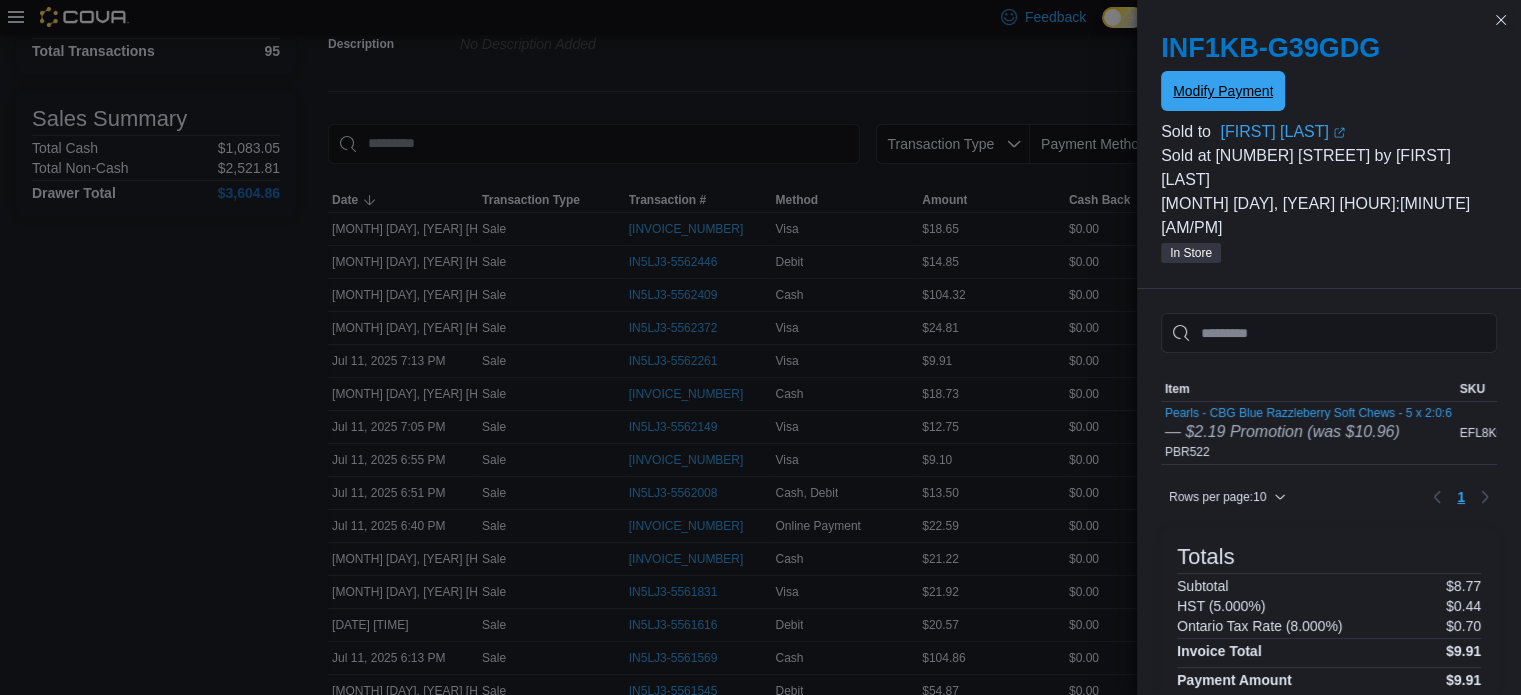 click on "Modify Payment" at bounding box center [1223, 91] 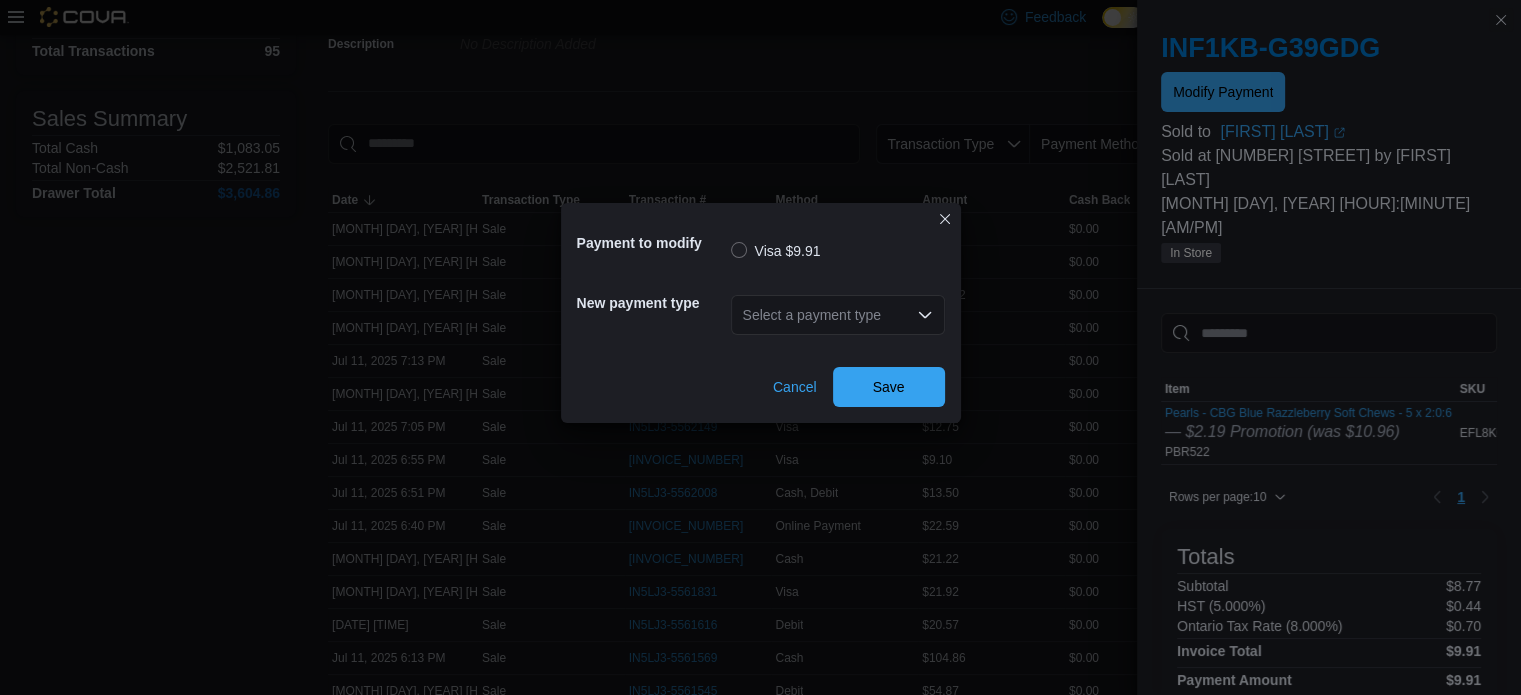 click on "Select a payment type" at bounding box center [838, 315] 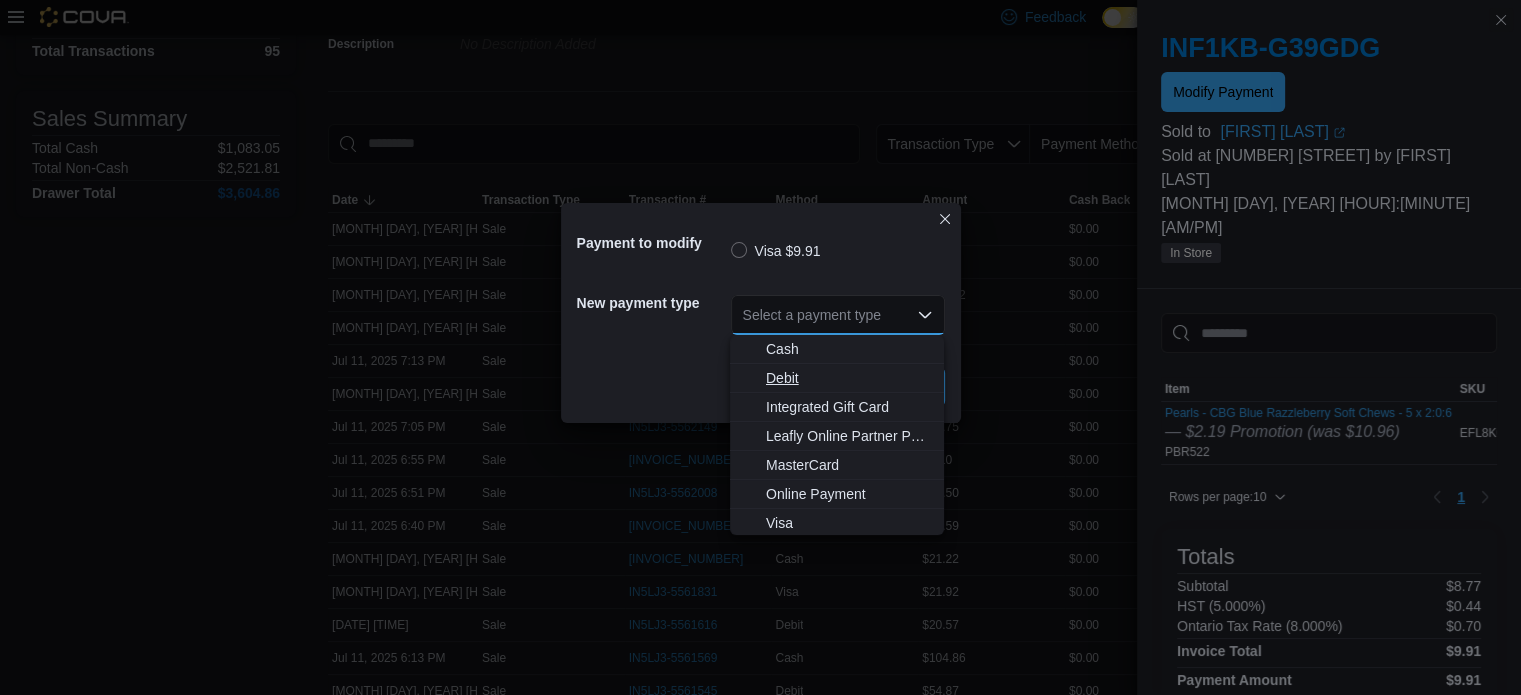 click on "Debit" at bounding box center [849, 378] 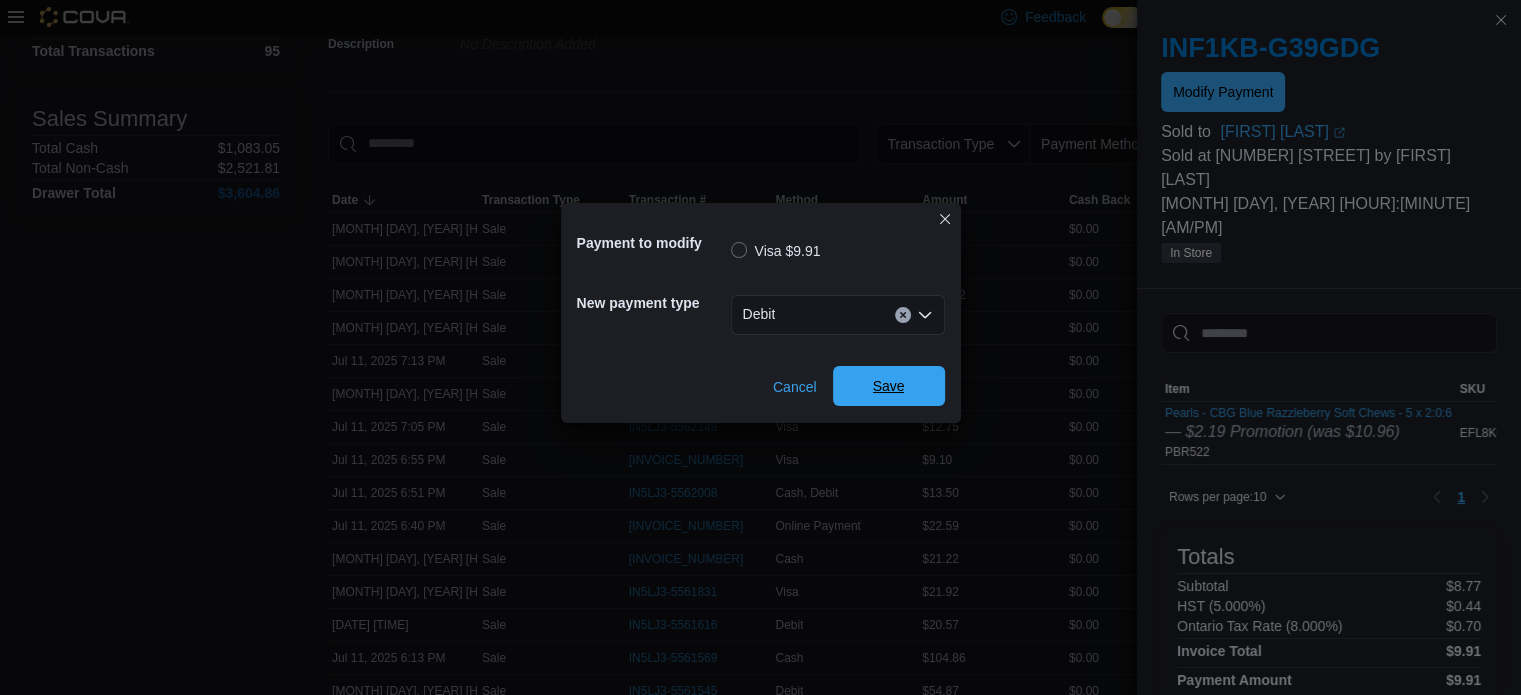 click on "Save" at bounding box center (889, 386) 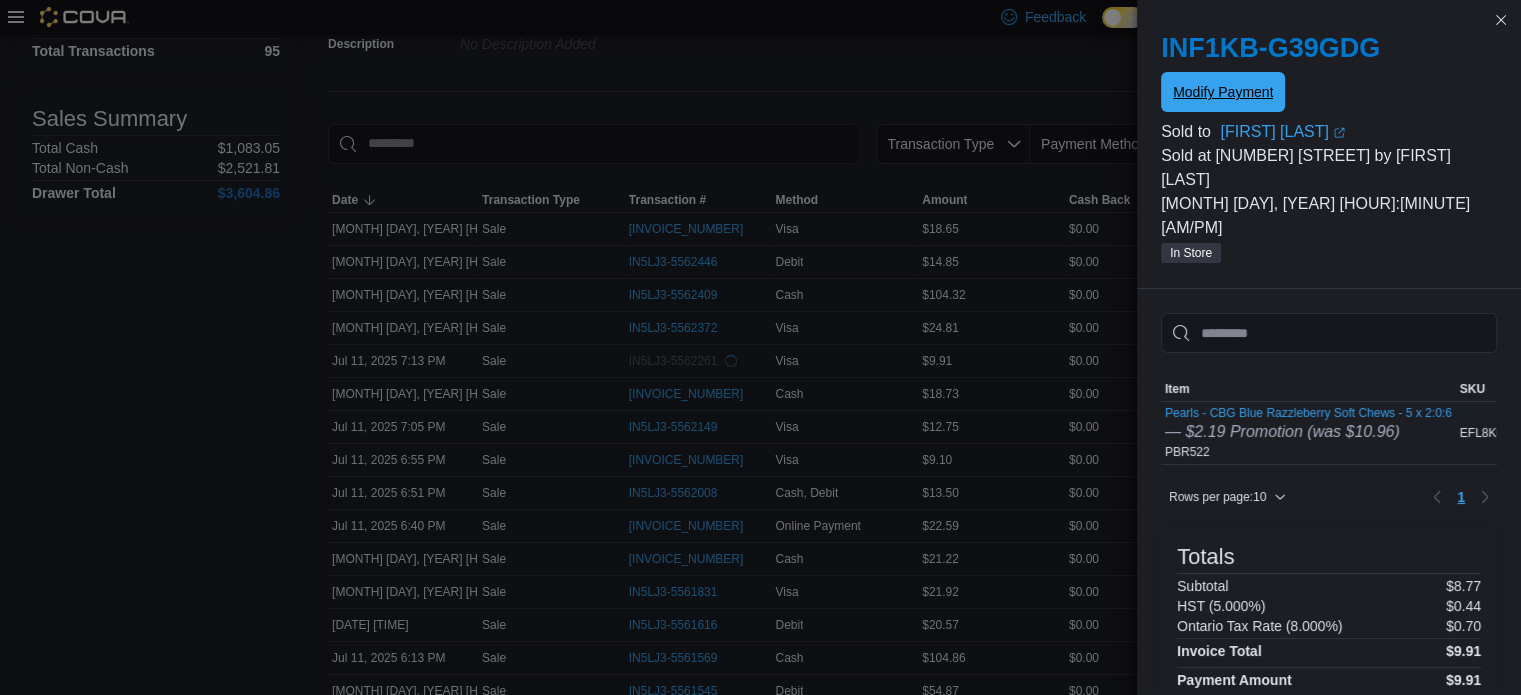scroll, scrollTop: 0, scrollLeft: 0, axis: both 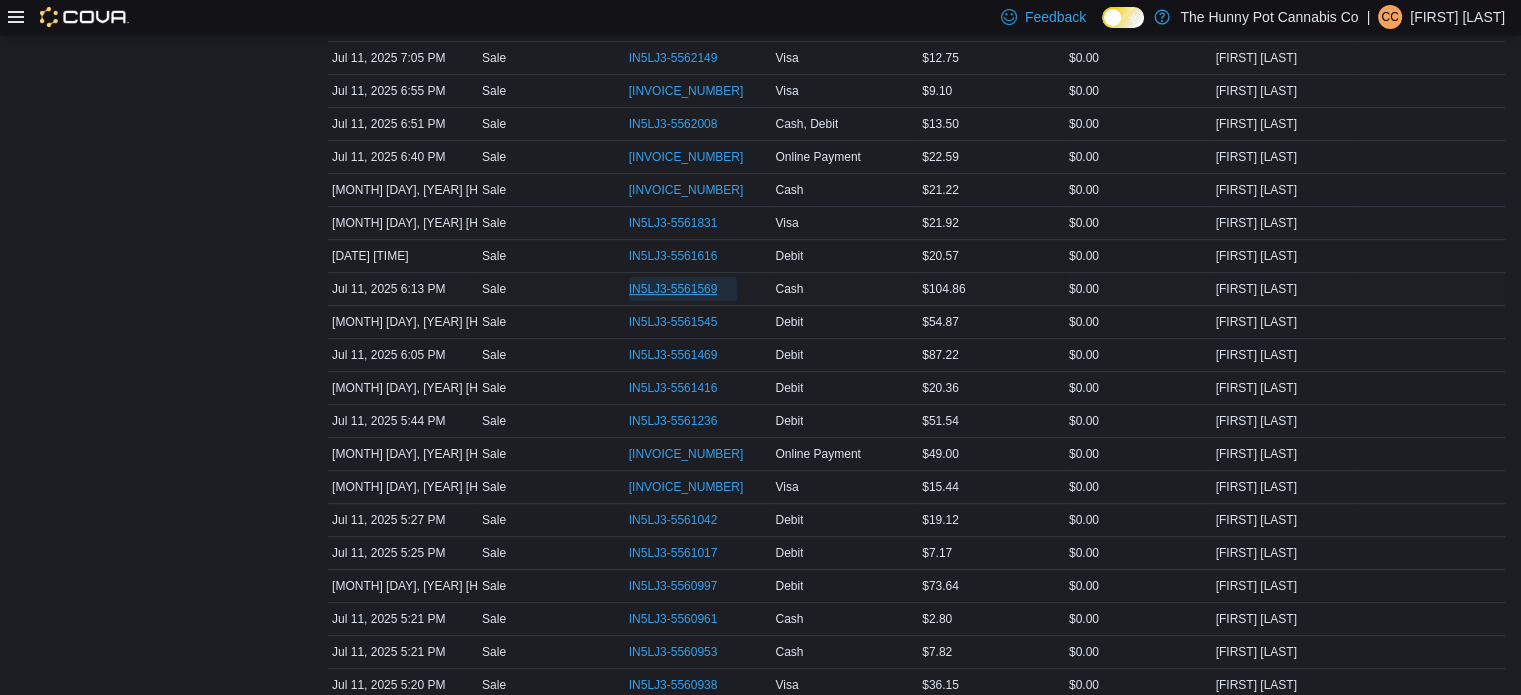 click on "IN5LJ3-5561569" at bounding box center [673, 289] 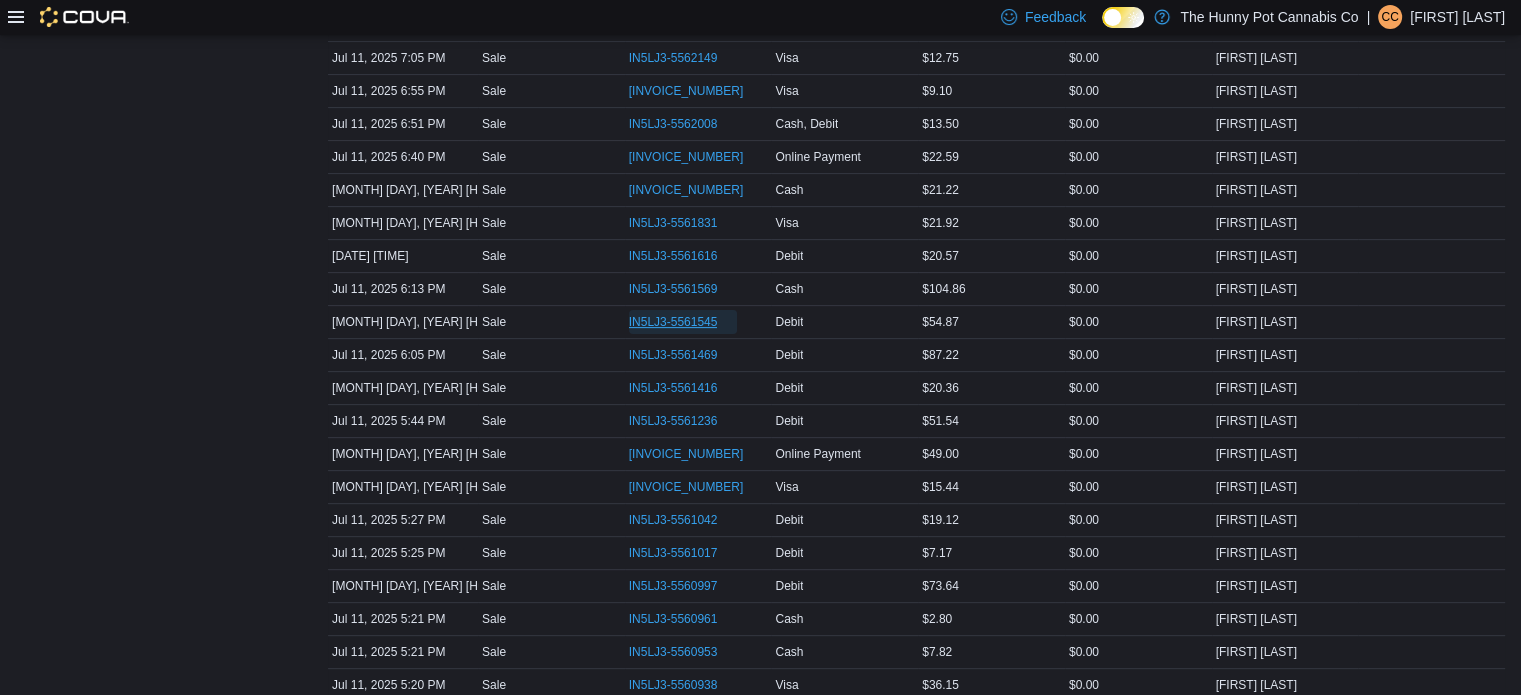 click on "IN5LJ3-5561545" at bounding box center [673, 322] 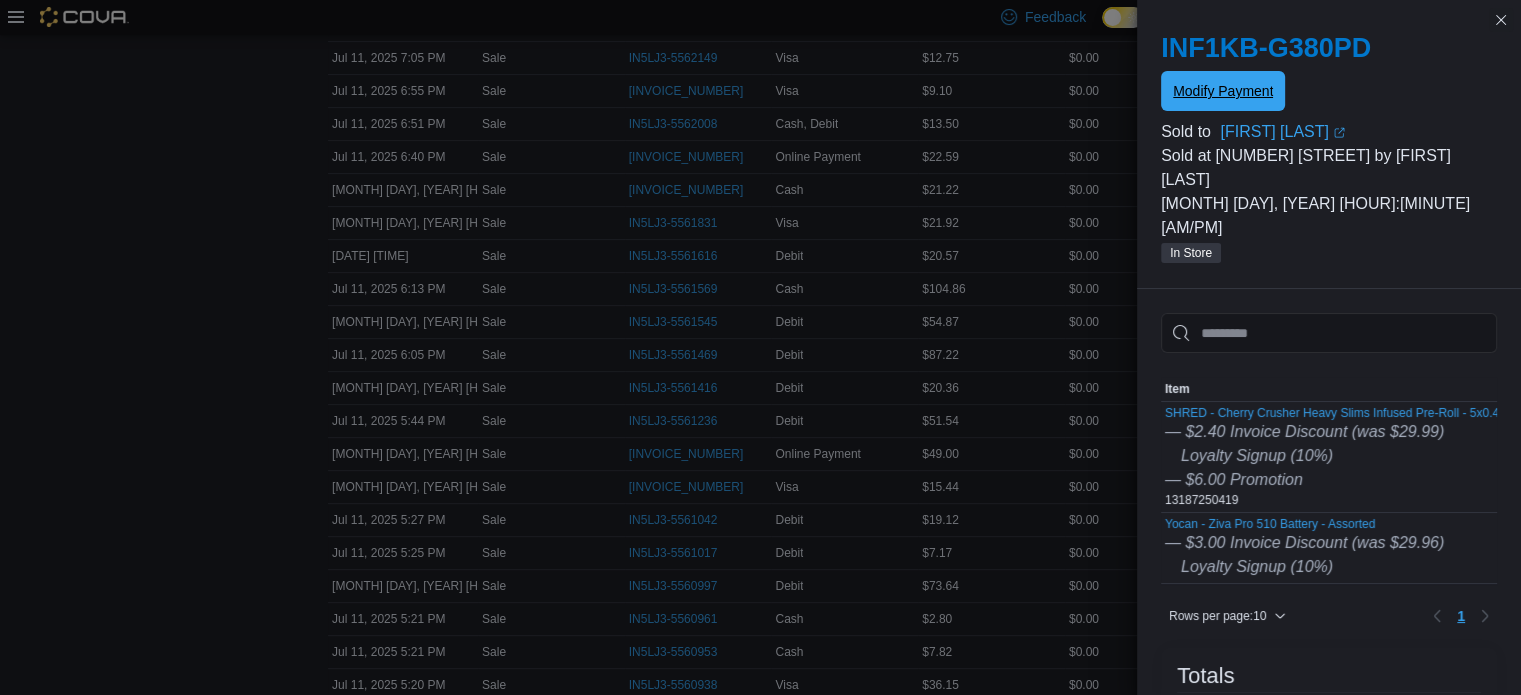 click on "Modify Payment" at bounding box center [1223, 91] 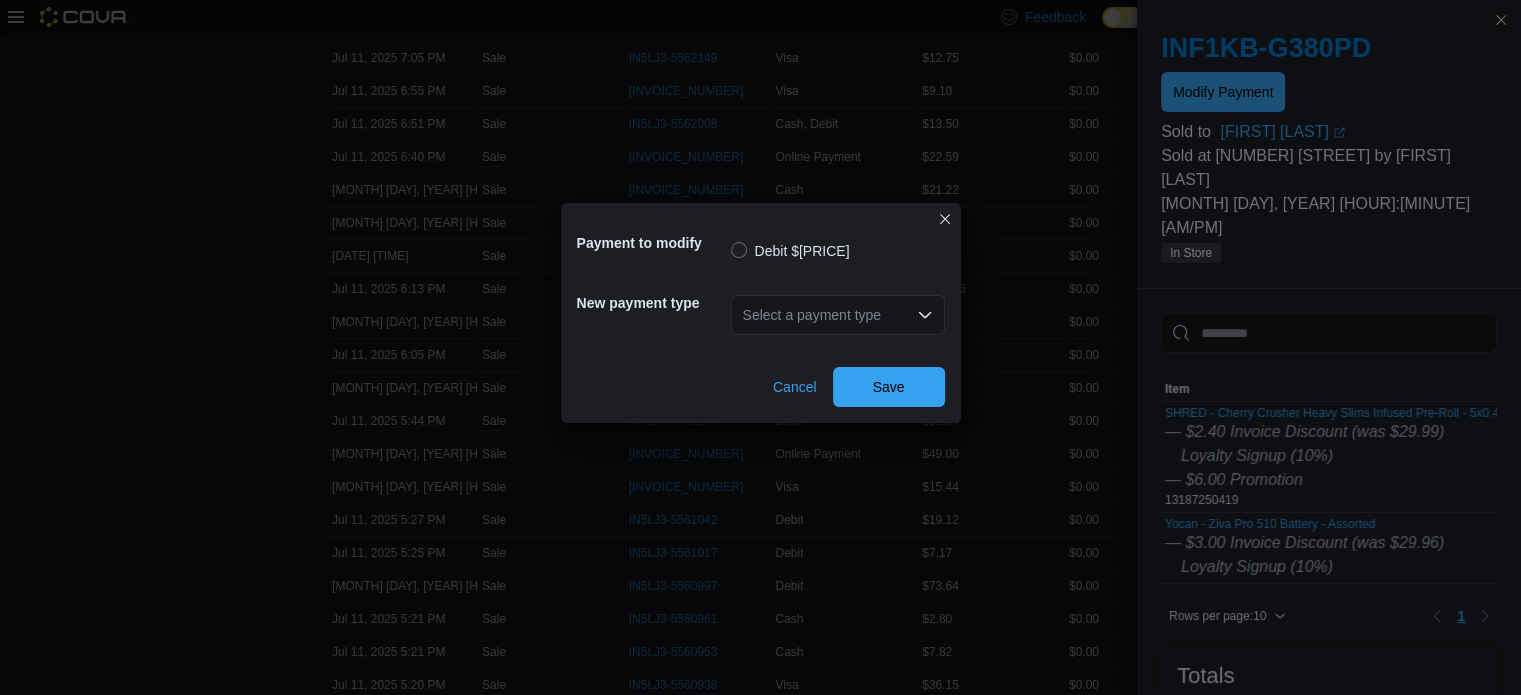 click on "Select a payment type" at bounding box center [838, 315] 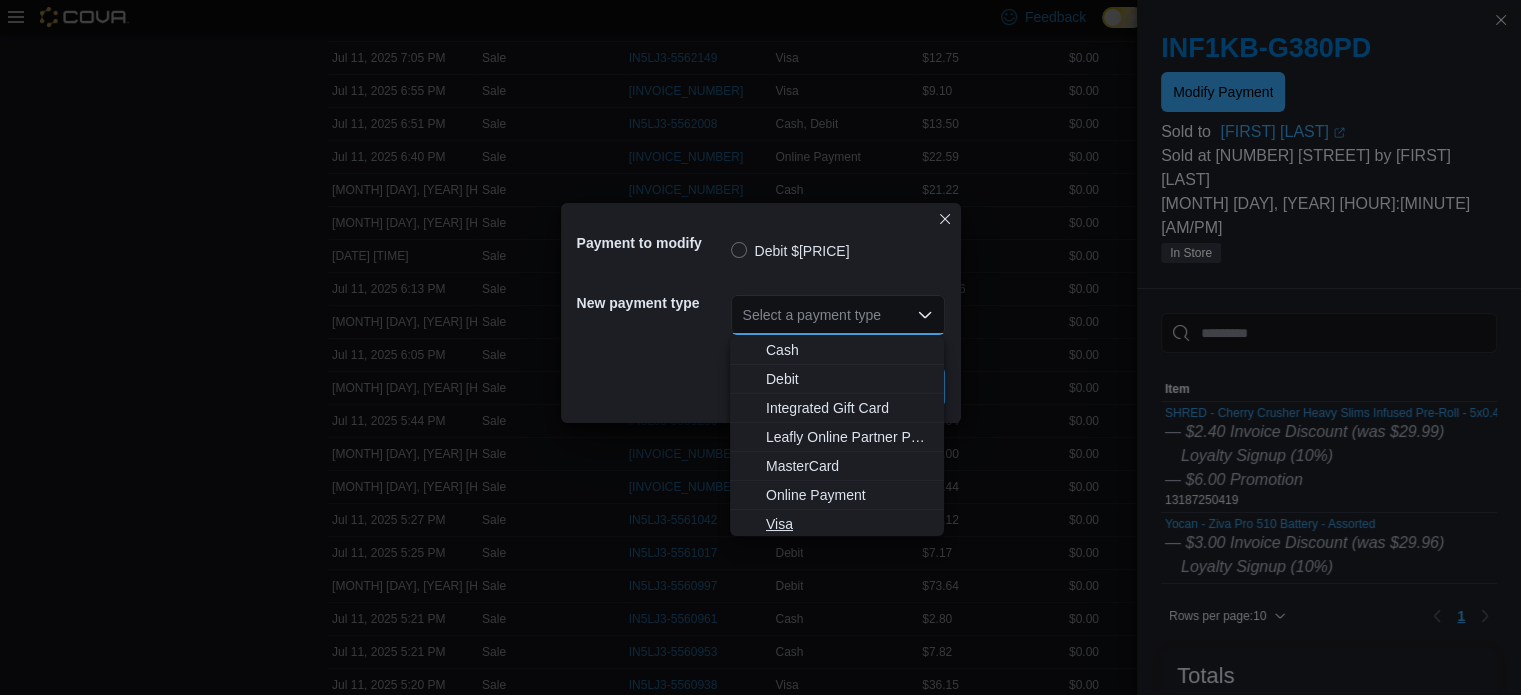 click on "Visa" at bounding box center (849, 524) 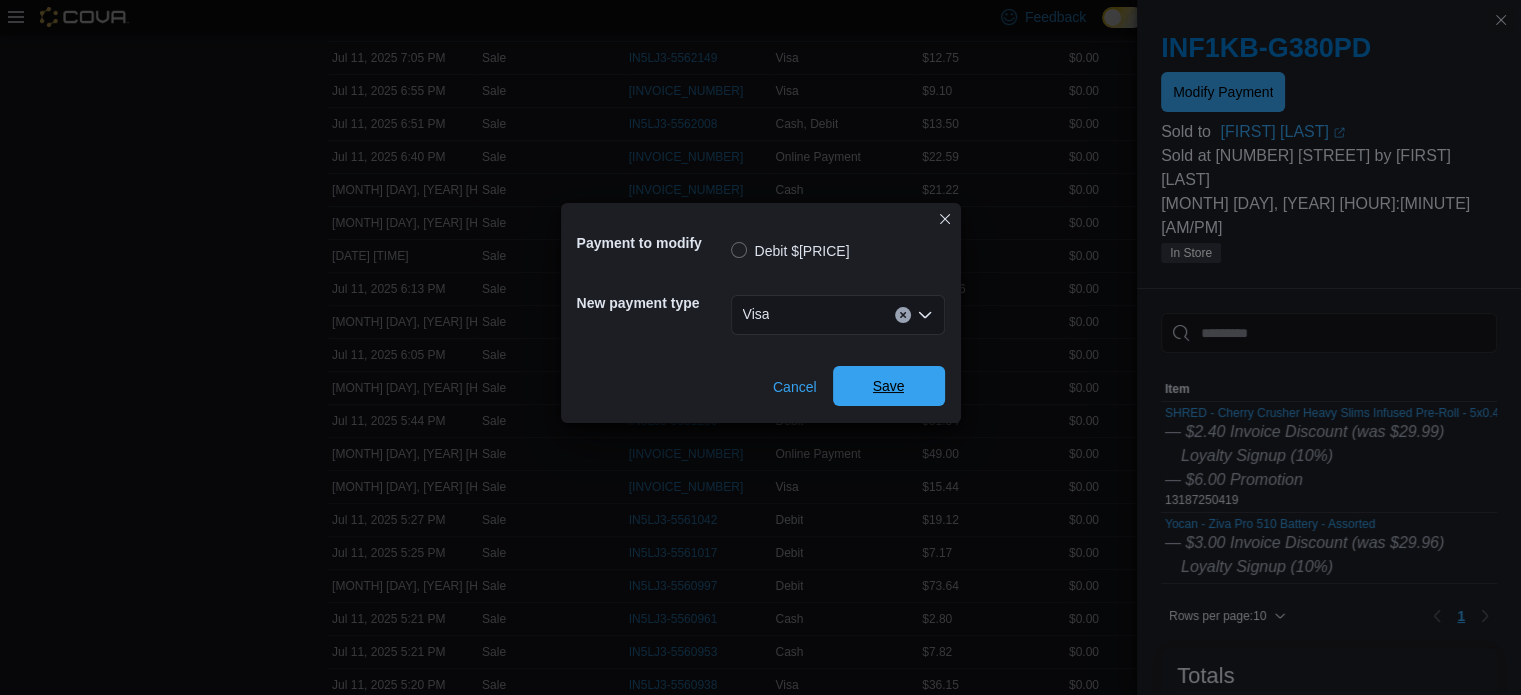 click on "Save" at bounding box center (889, 386) 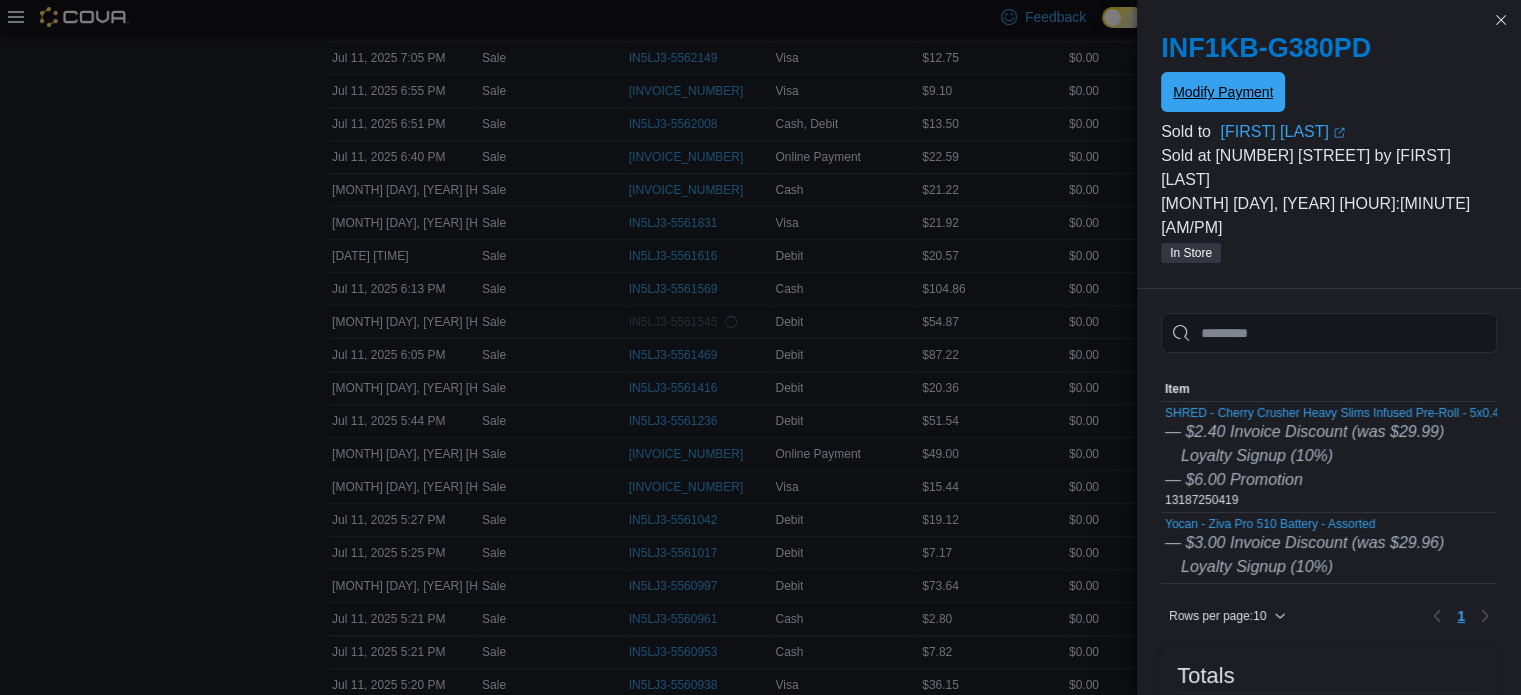 scroll, scrollTop: 0, scrollLeft: 0, axis: both 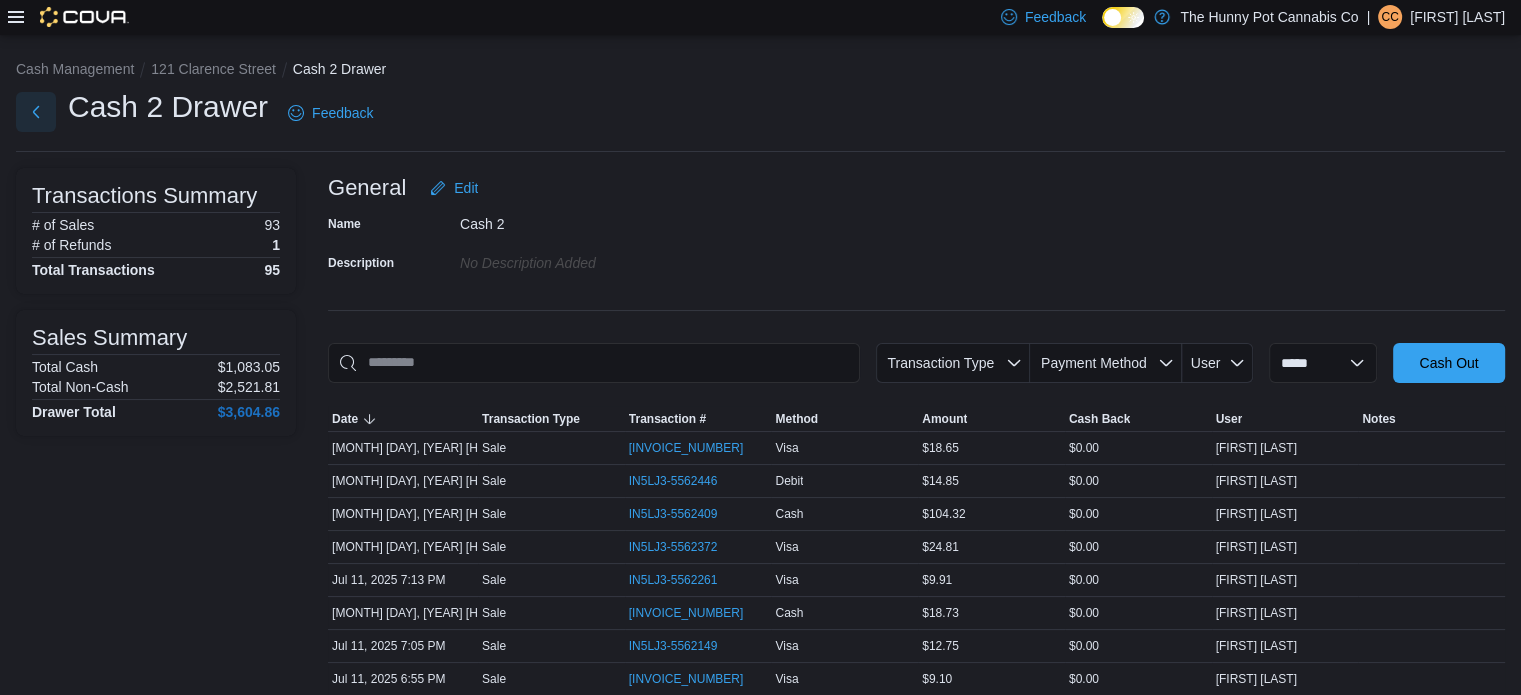 click at bounding box center [36, 112] 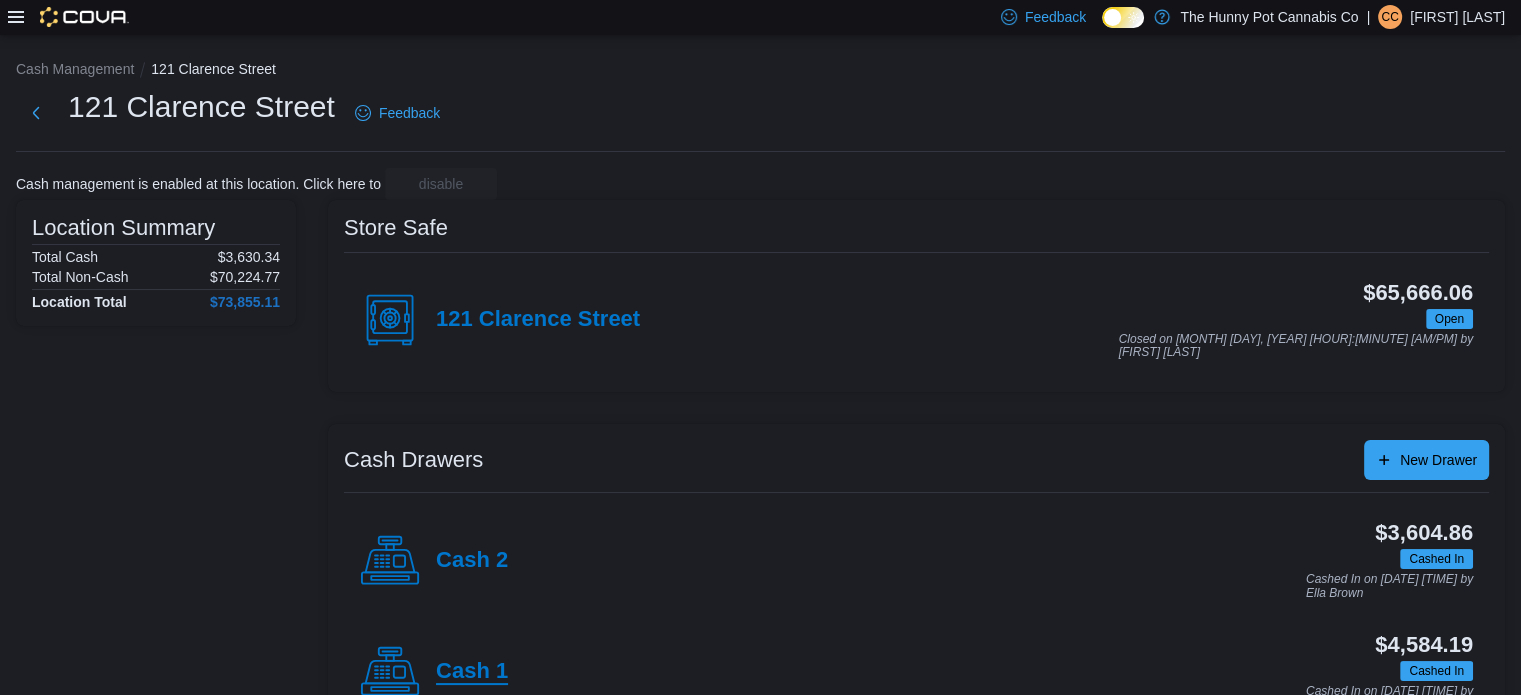 click on "Cash 1" at bounding box center [472, 672] 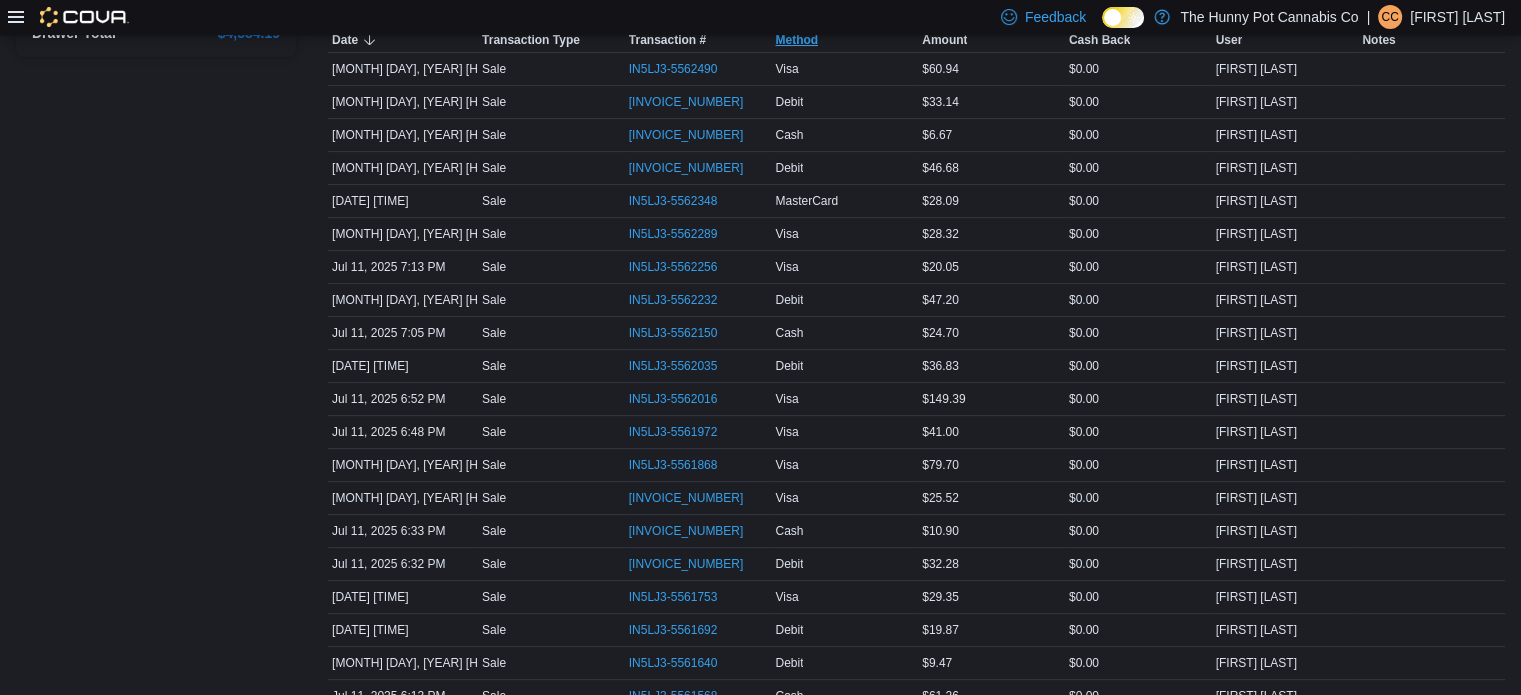 scroll, scrollTop: 380, scrollLeft: 0, axis: vertical 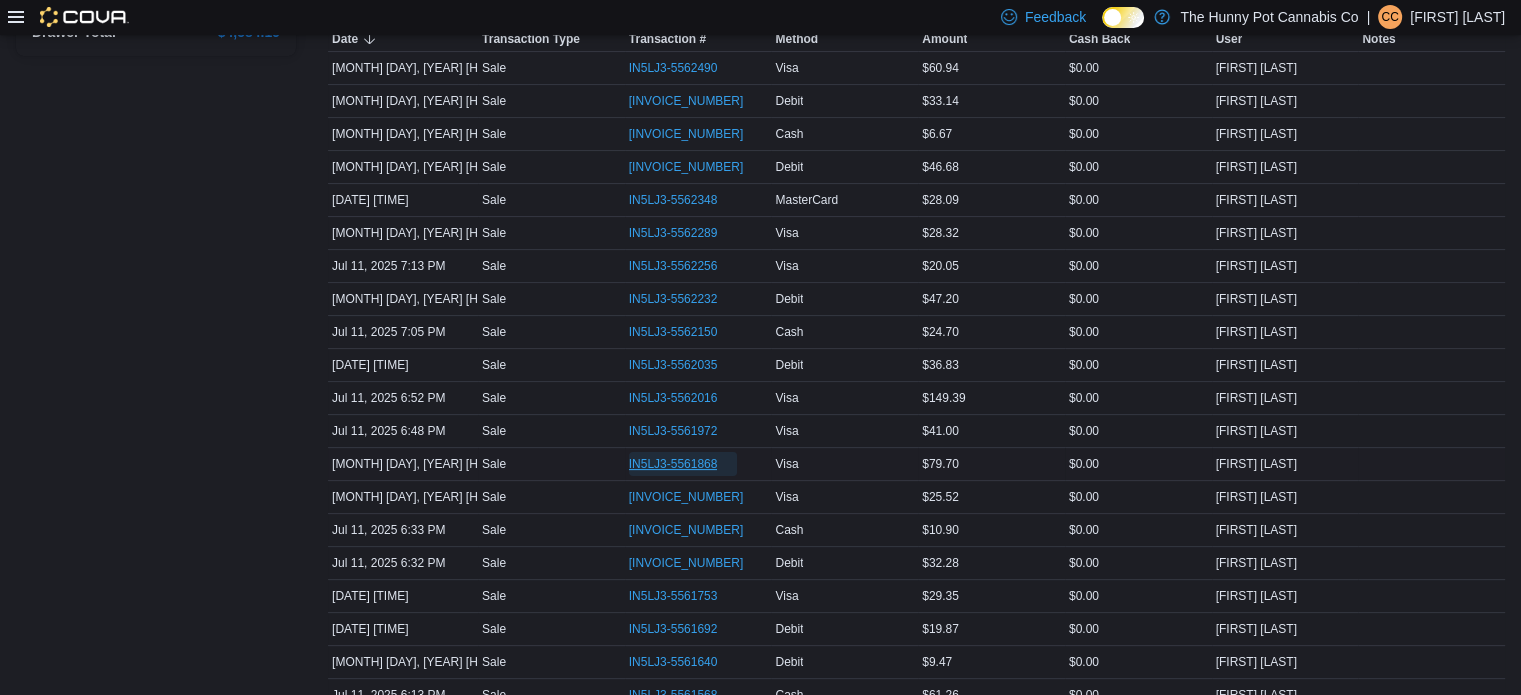 click on "IN5LJ3-5561868" at bounding box center (683, 464) 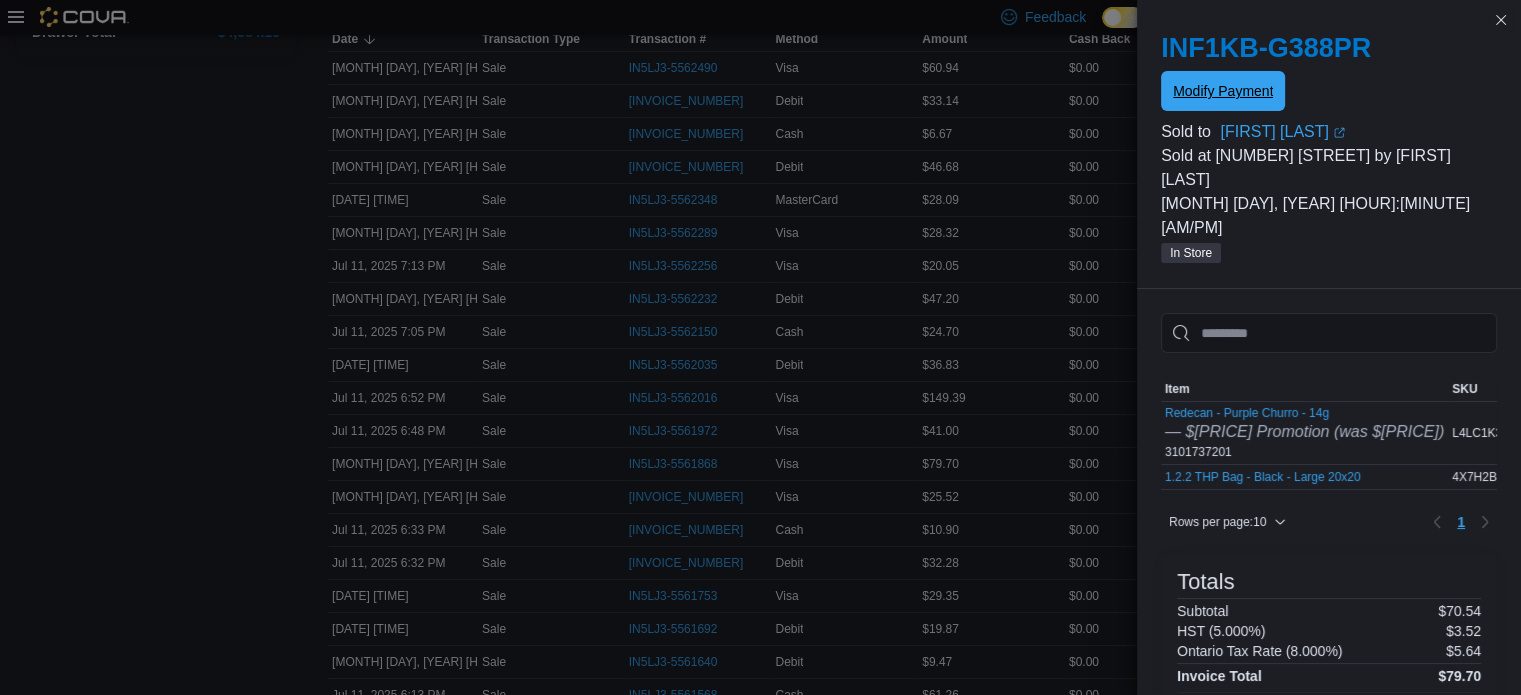 click on "Modify Payment" at bounding box center [1223, 91] 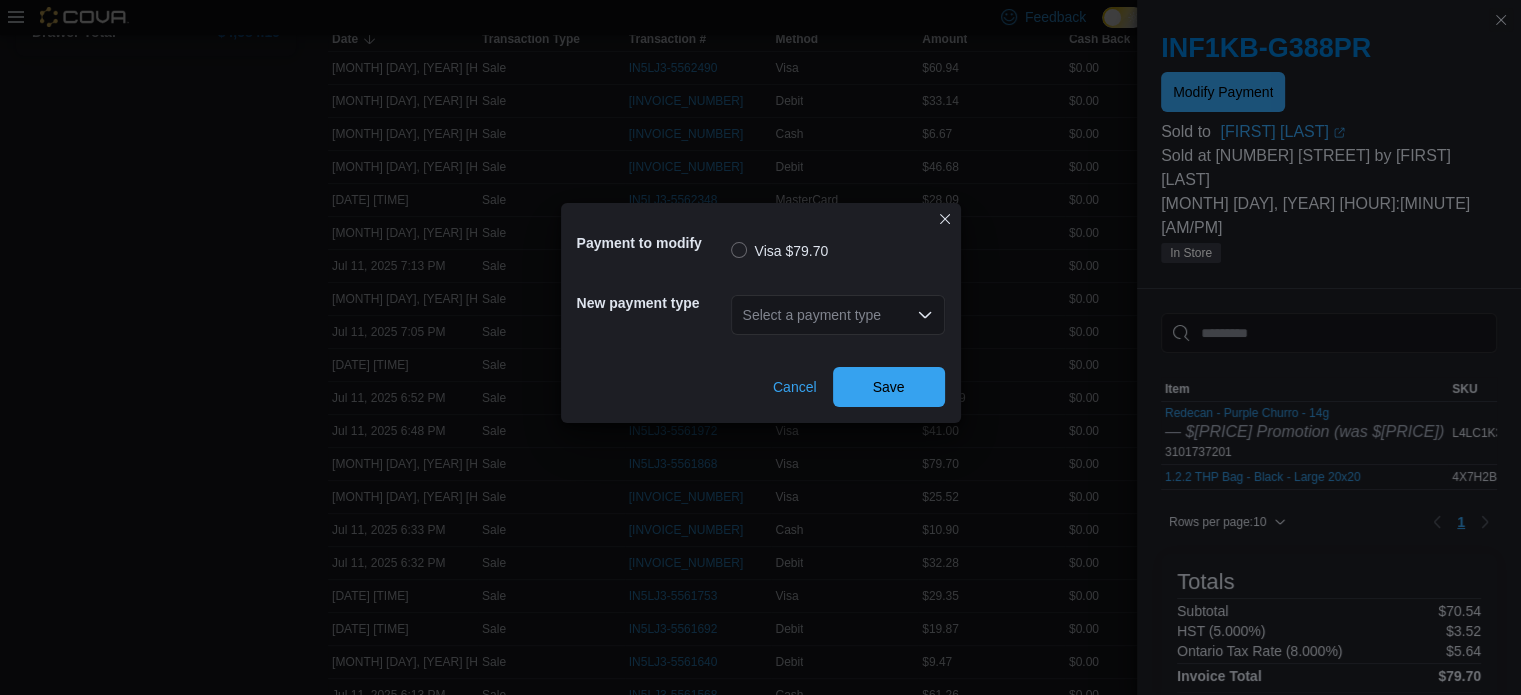 click on "Select a payment type" at bounding box center (838, 315) 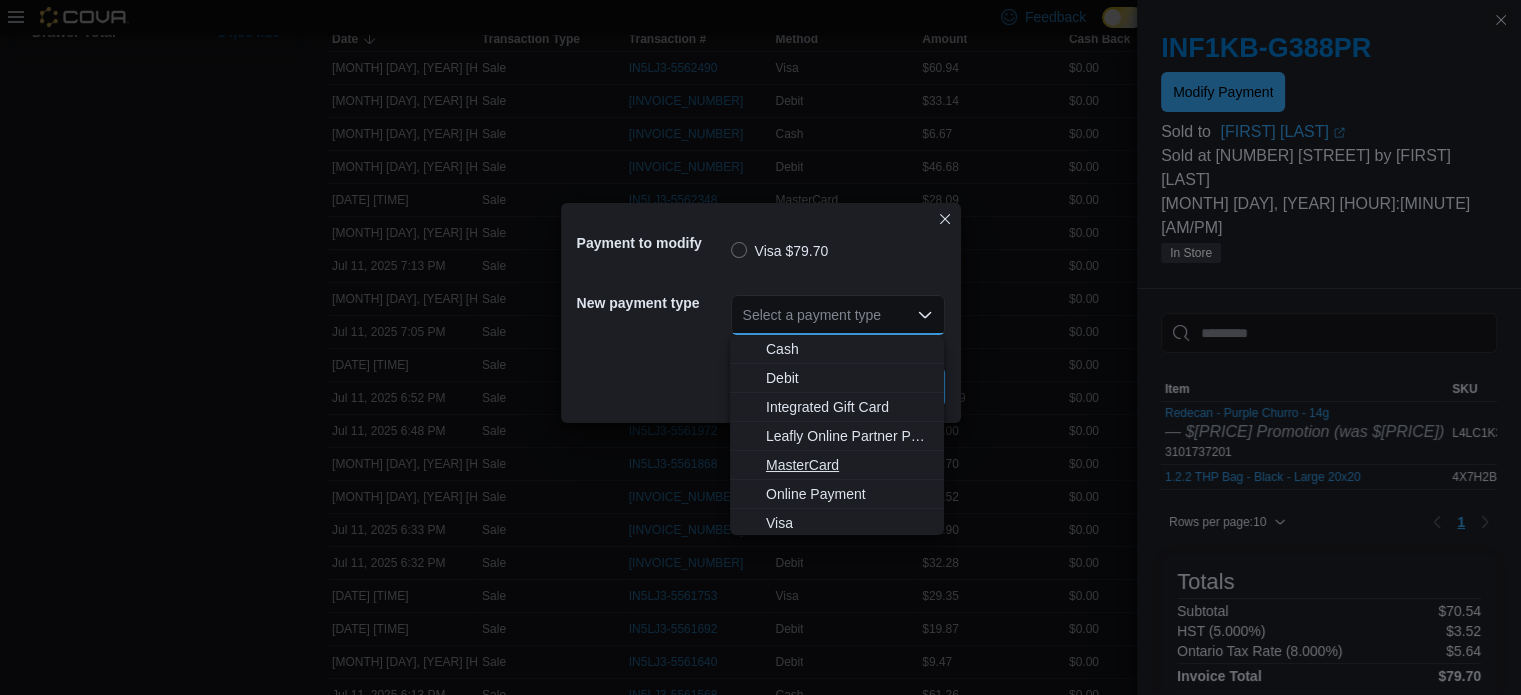 click on "MasterCard" at bounding box center (837, 465) 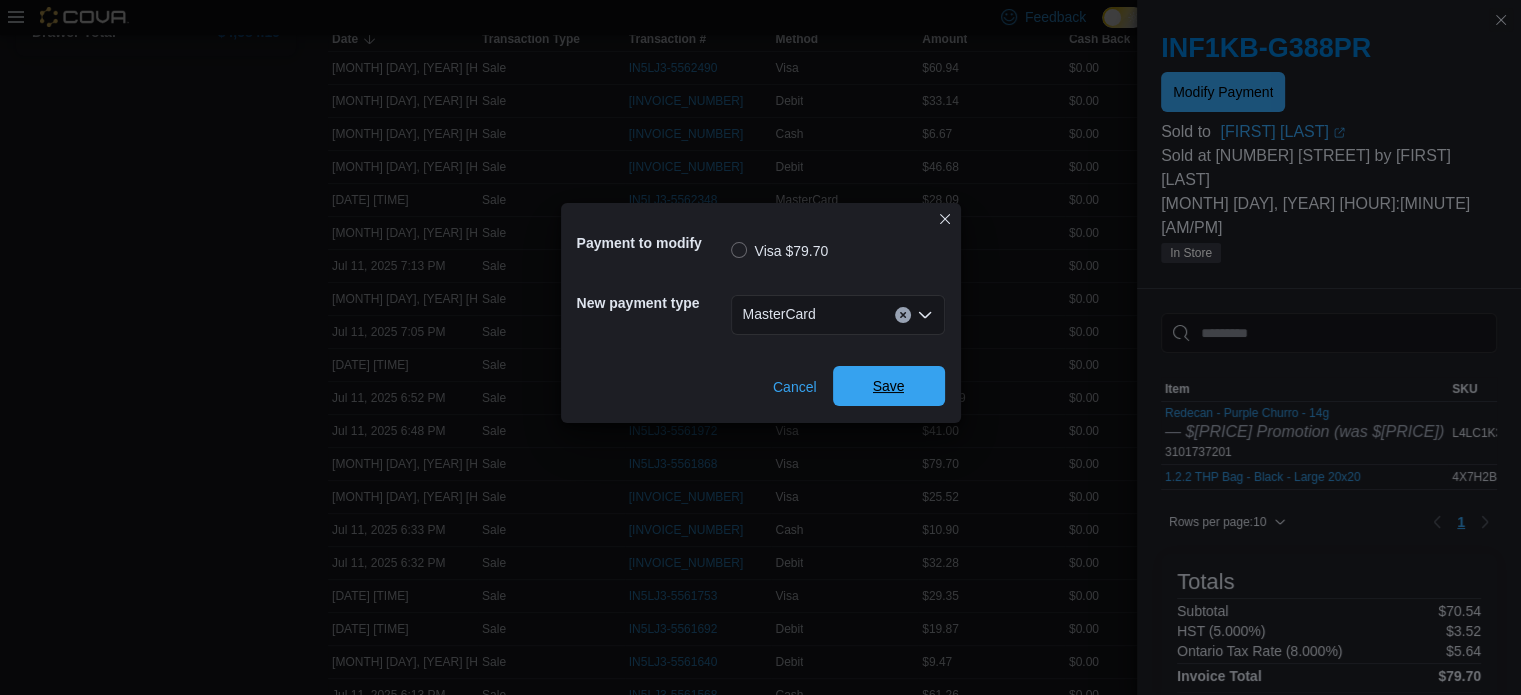 click on "Save" at bounding box center (889, 386) 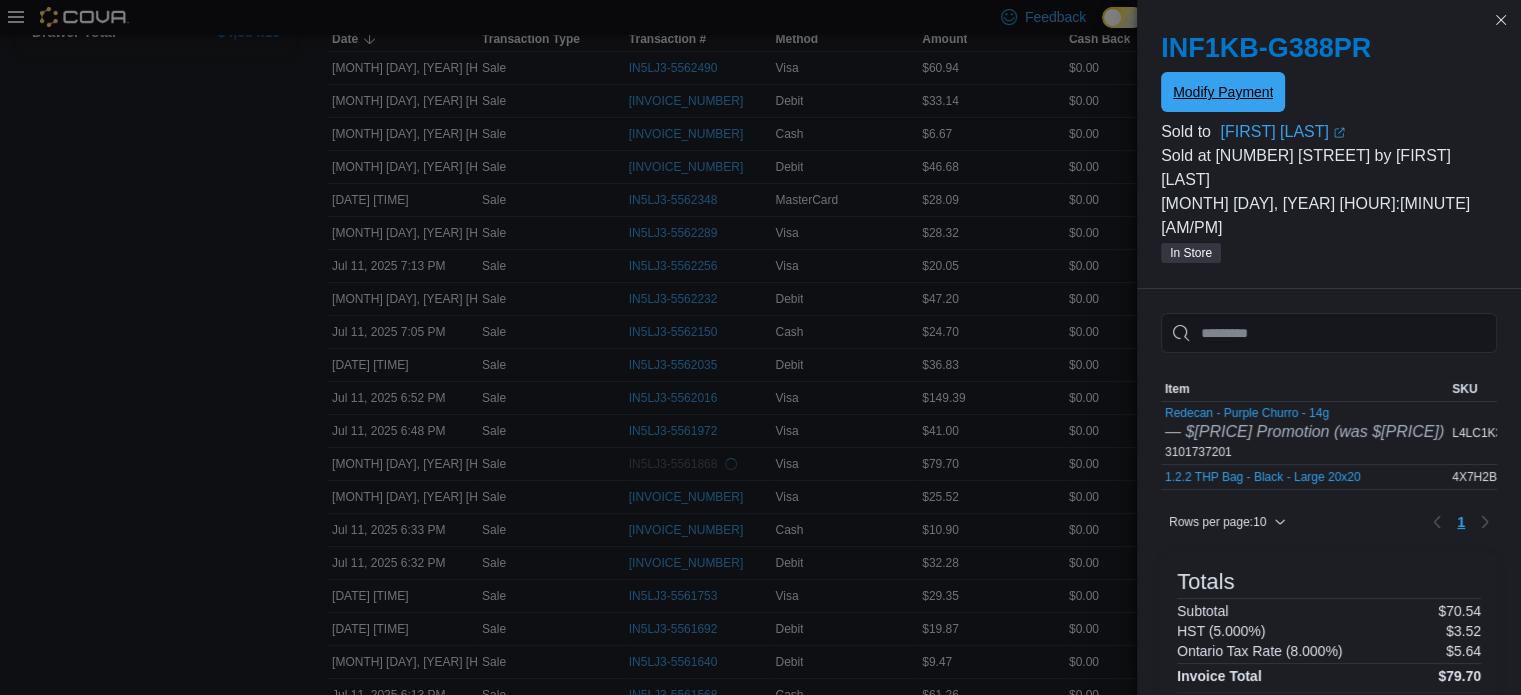 scroll, scrollTop: 0, scrollLeft: 0, axis: both 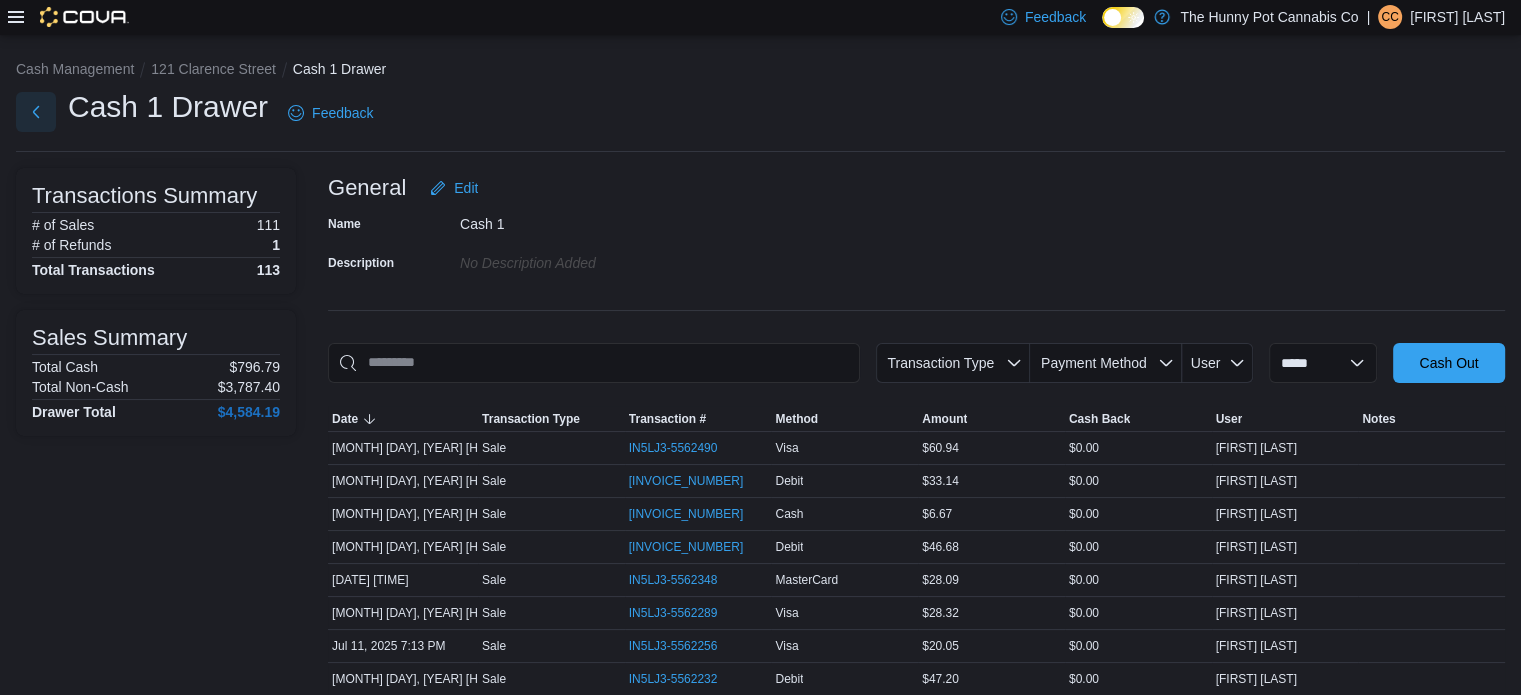 click at bounding box center (36, 112) 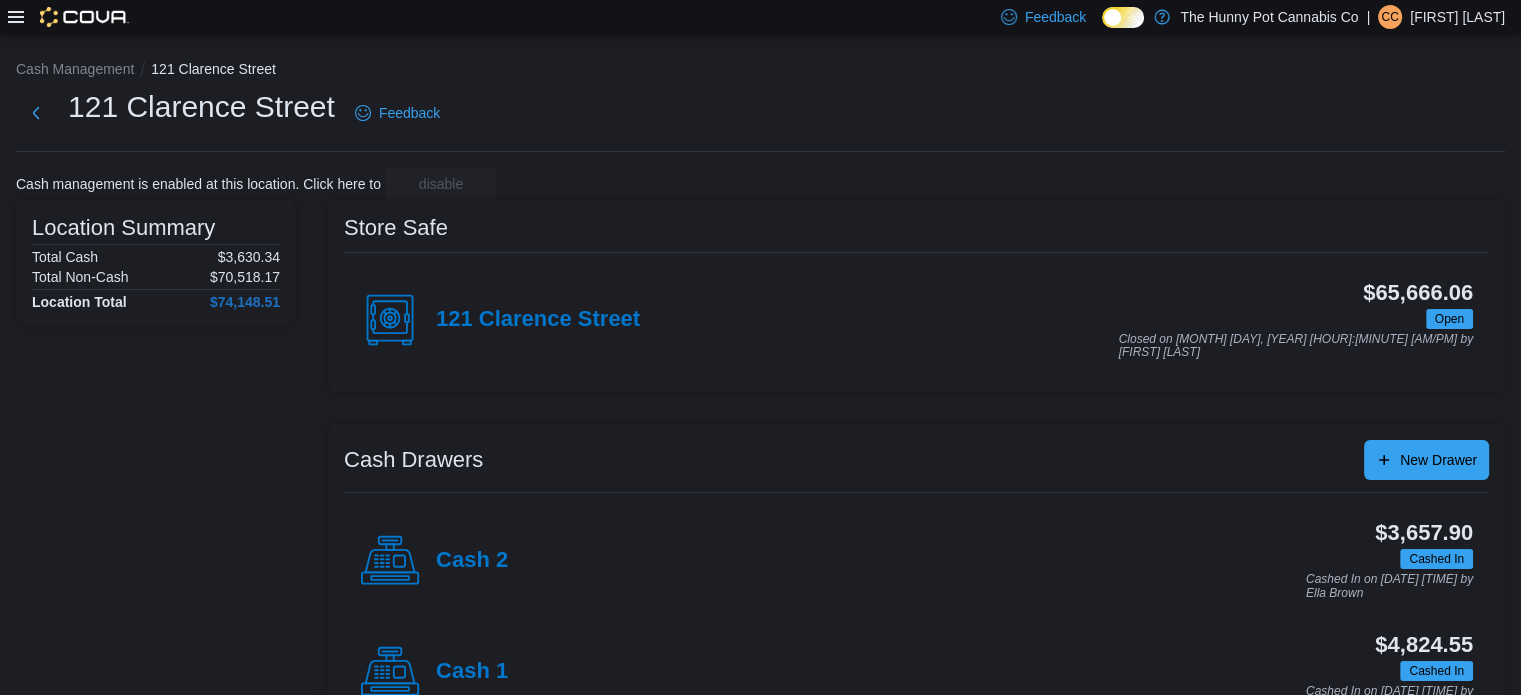click on "Cash 2" at bounding box center (434, 561) 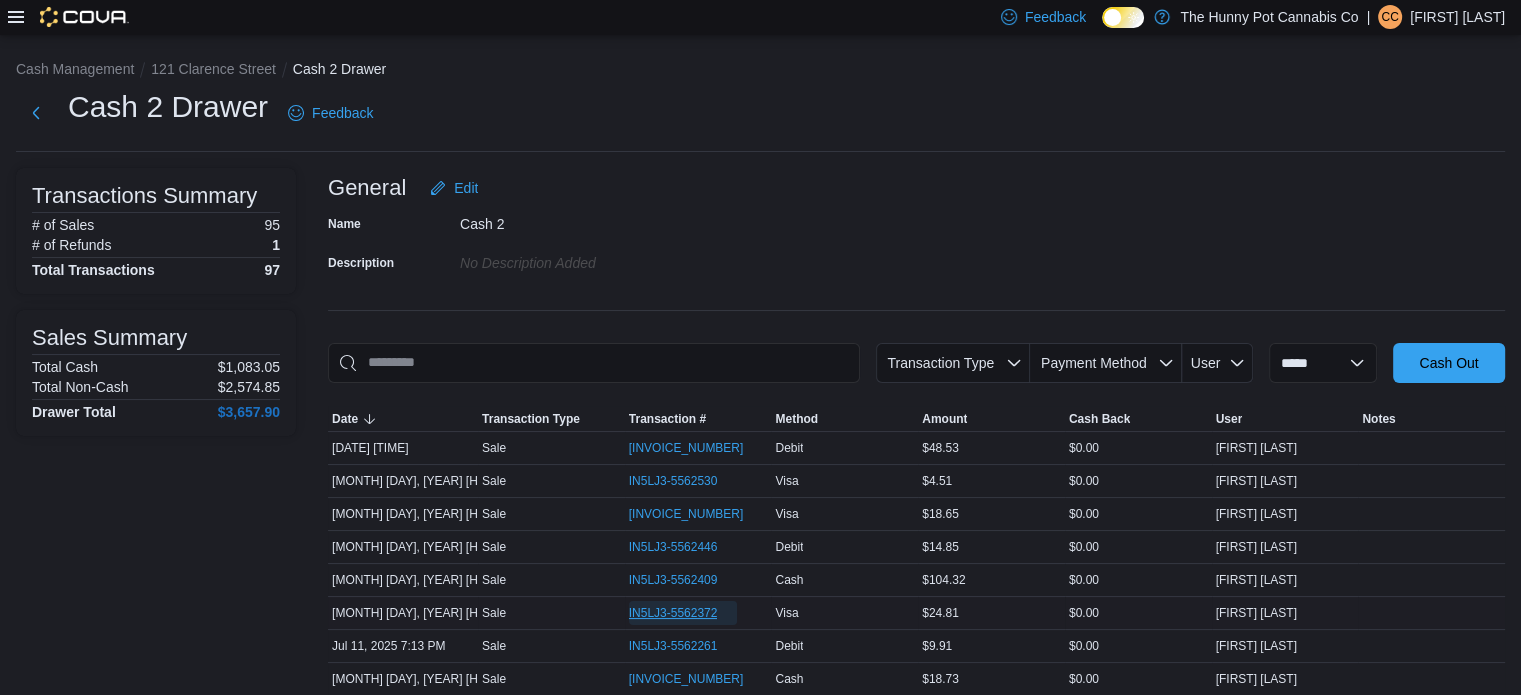 click on "IN5LJ3-5562372" at bounding box center (683, 613) 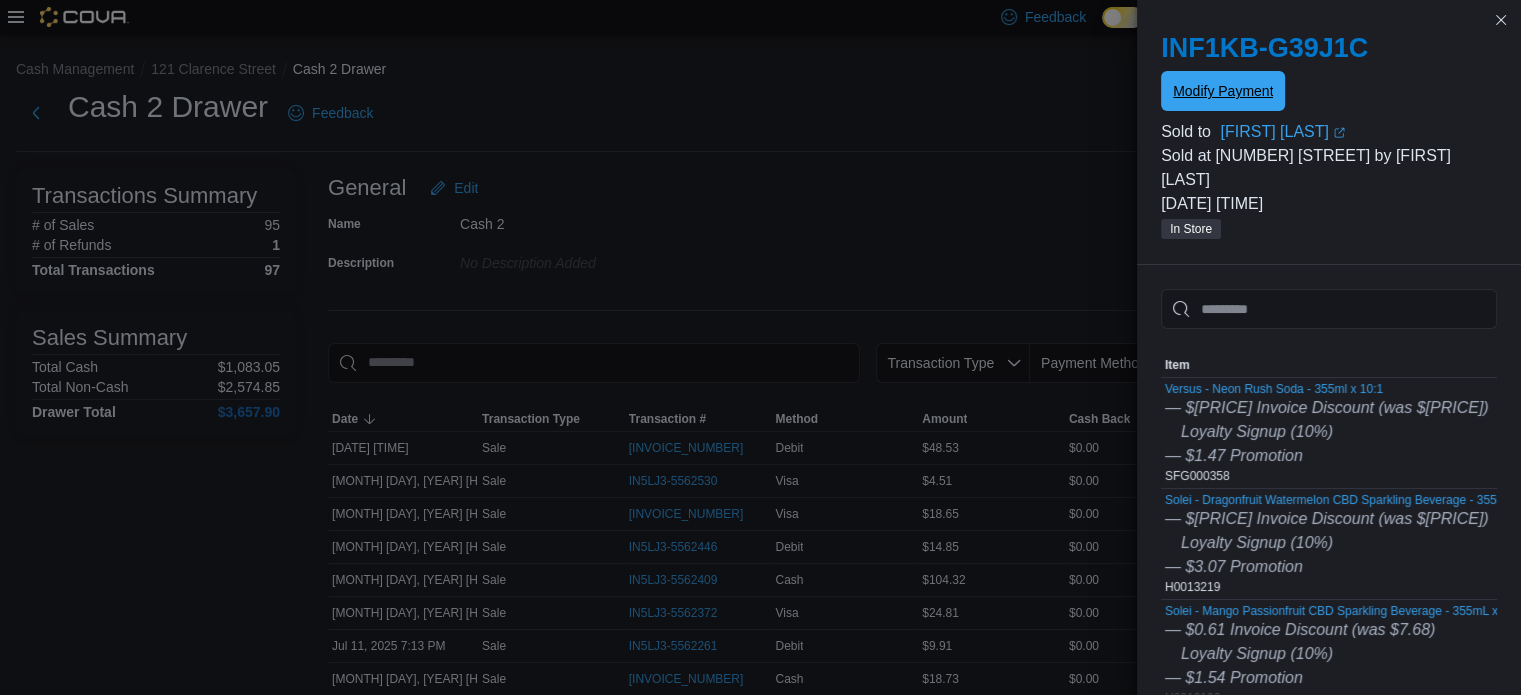 click on "Modify Payment" at bounding box center (1223, 91) 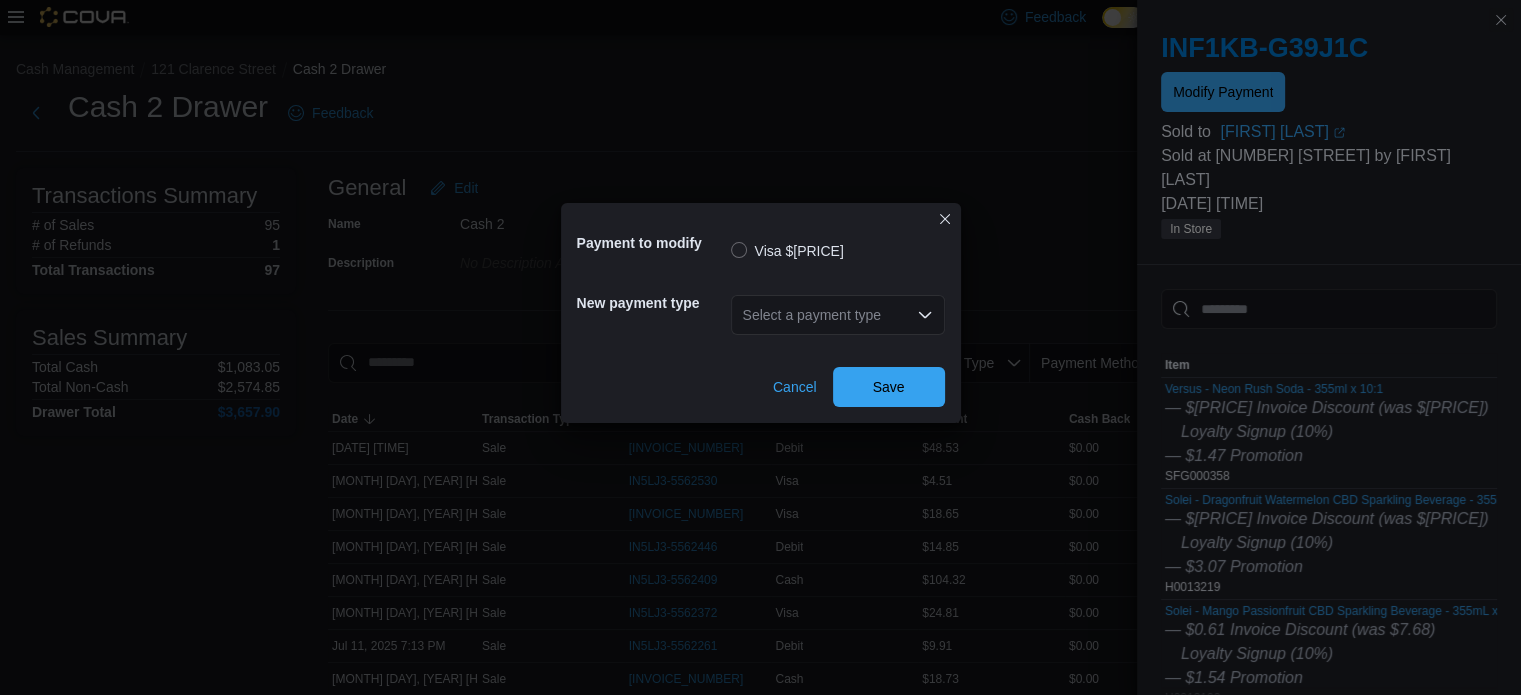 click on "Select a payment type" at bounding box center (838, 315) 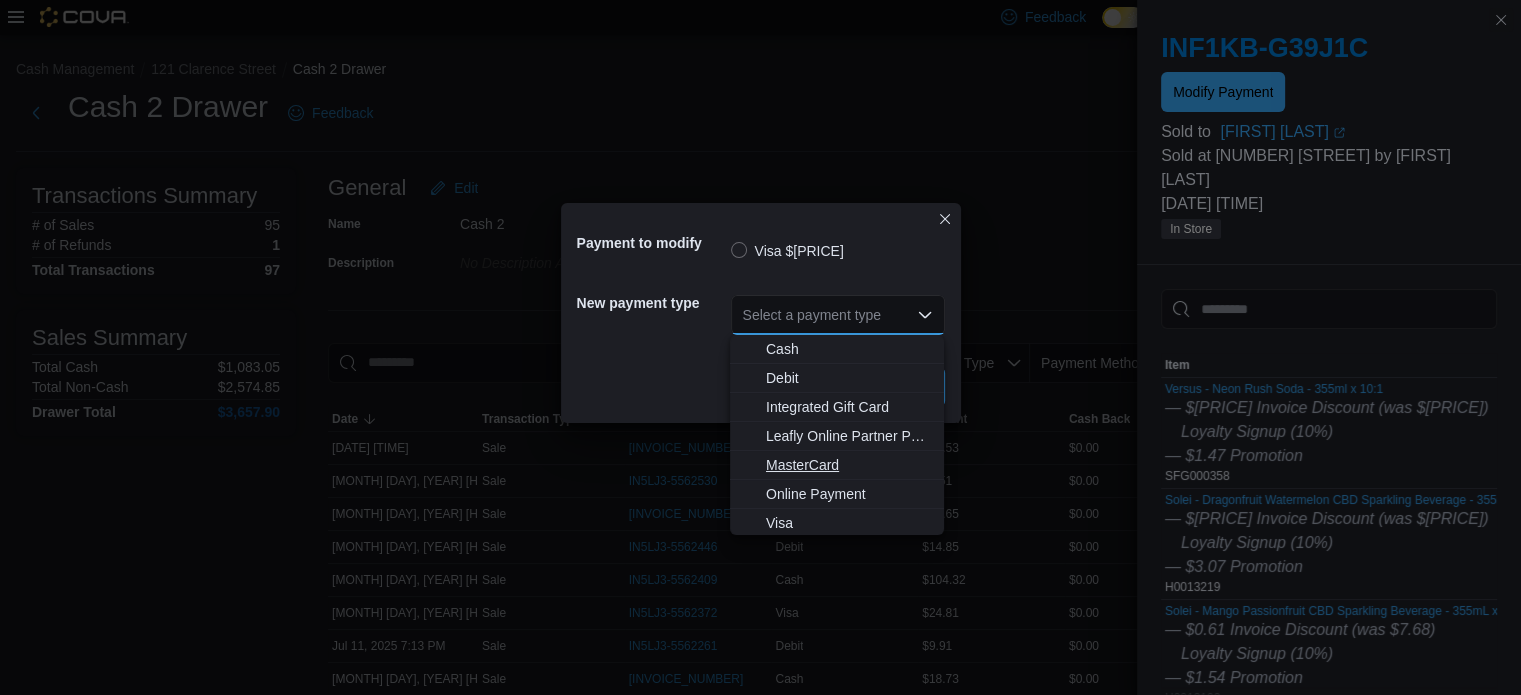 click on "MasterCard" at bounding box center (849, 465) 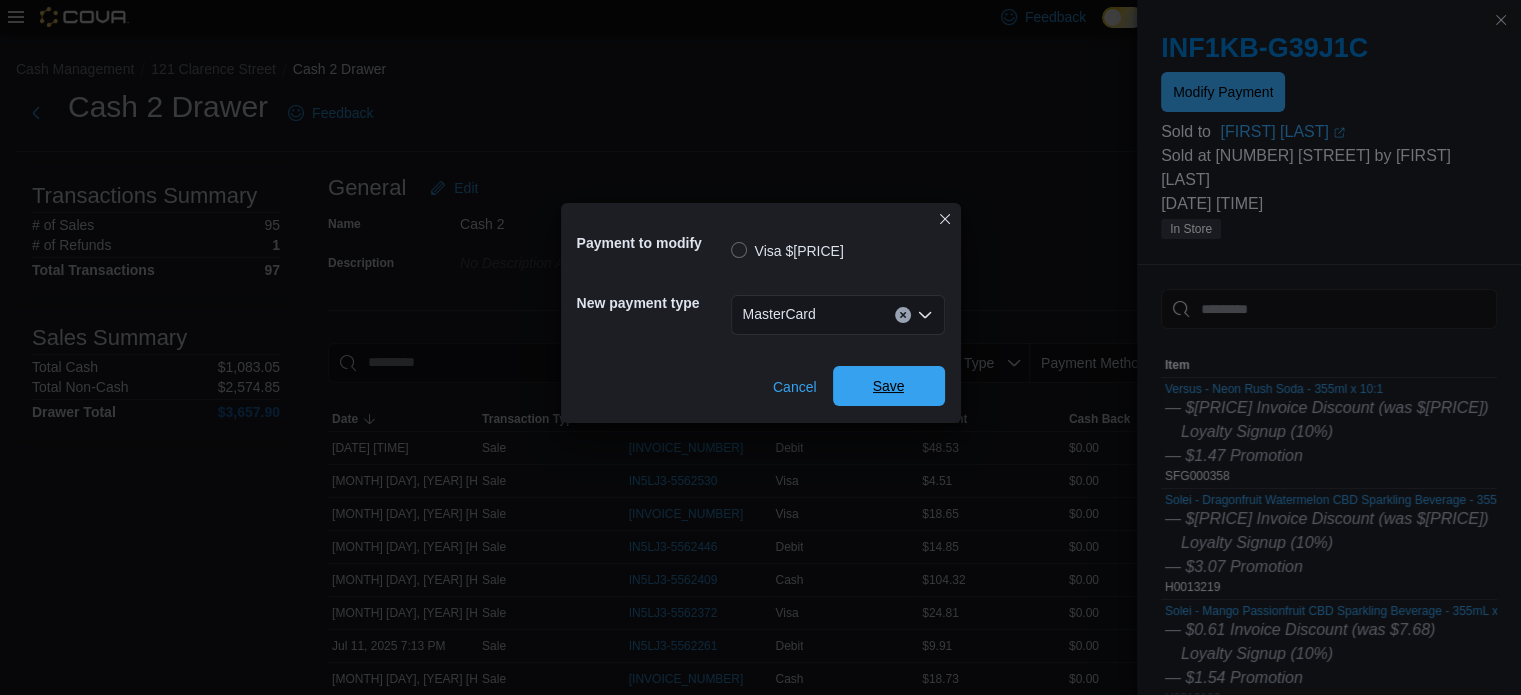 click on "Save" at bounding box center [889, 386] 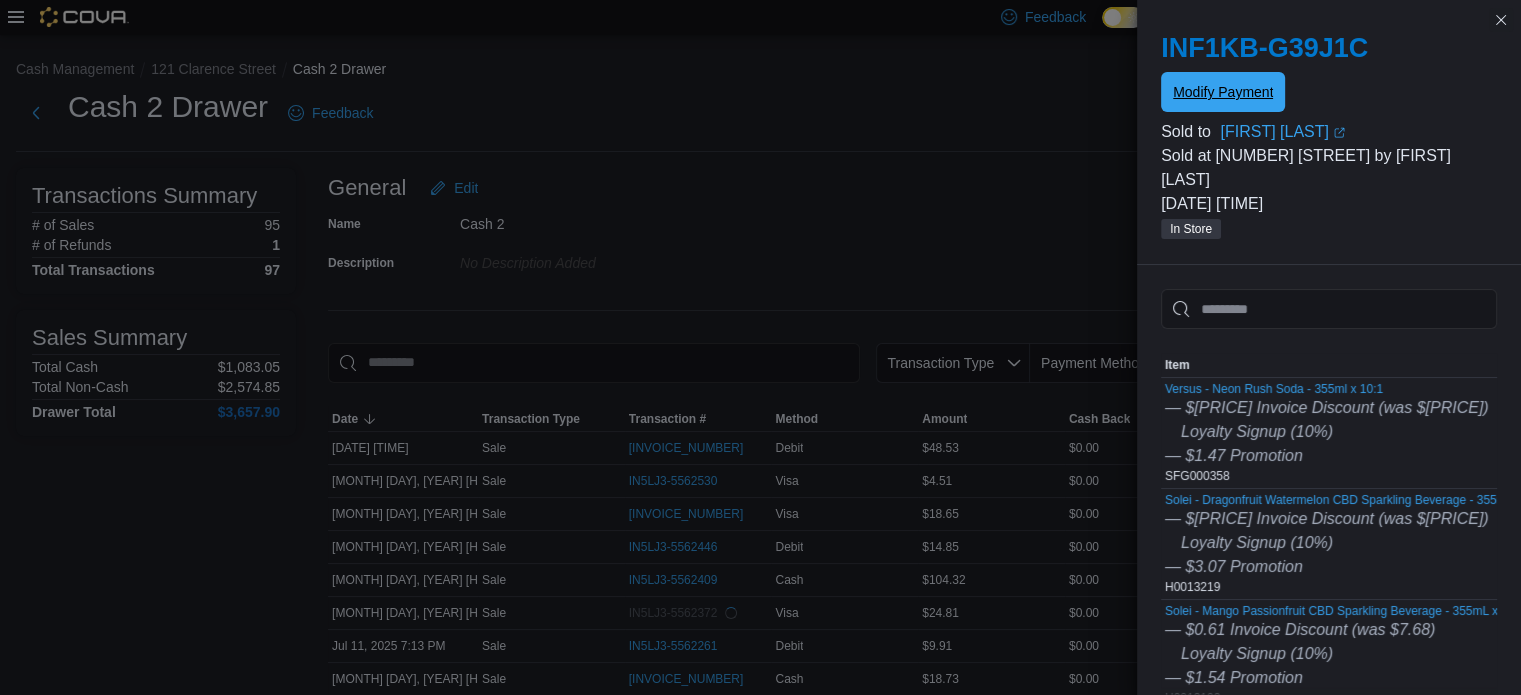 scroll, scrollTop: 0, scrollLeft: 0, axis: both 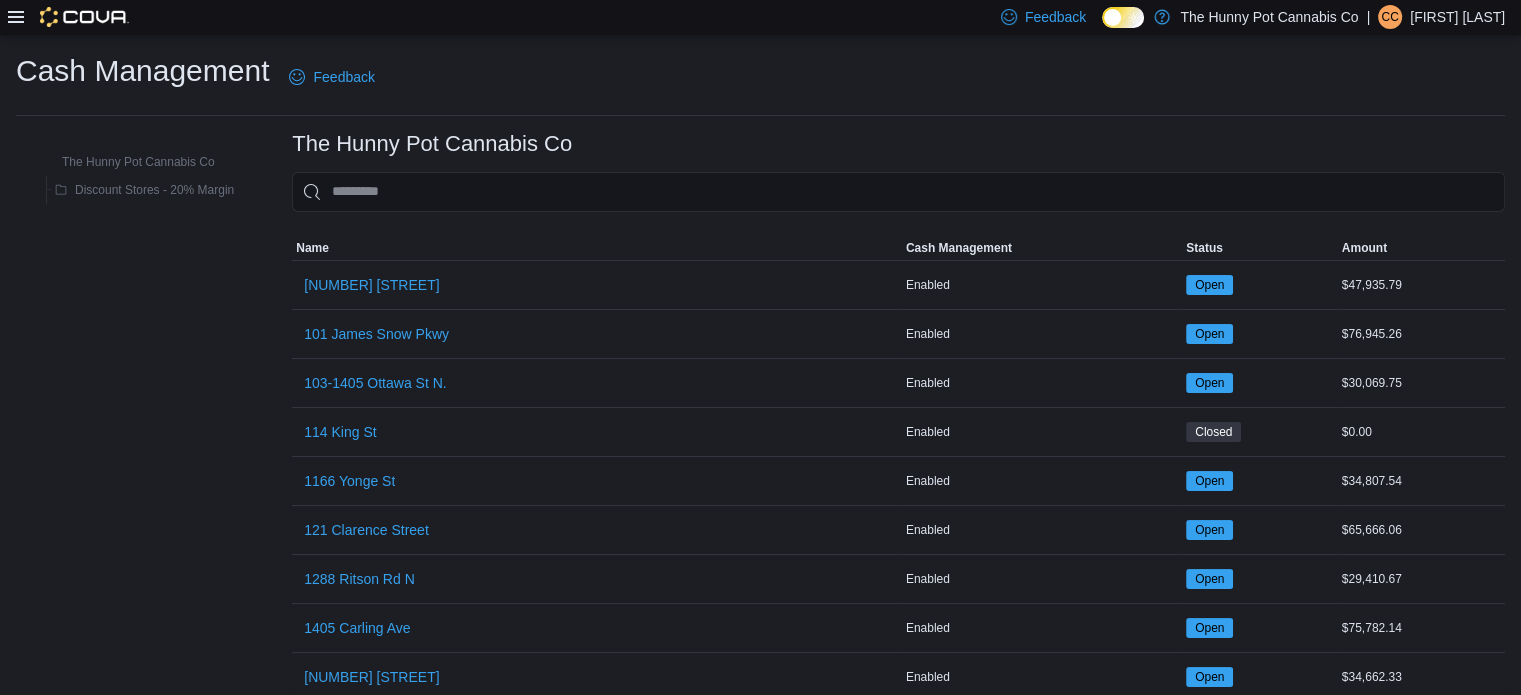 click 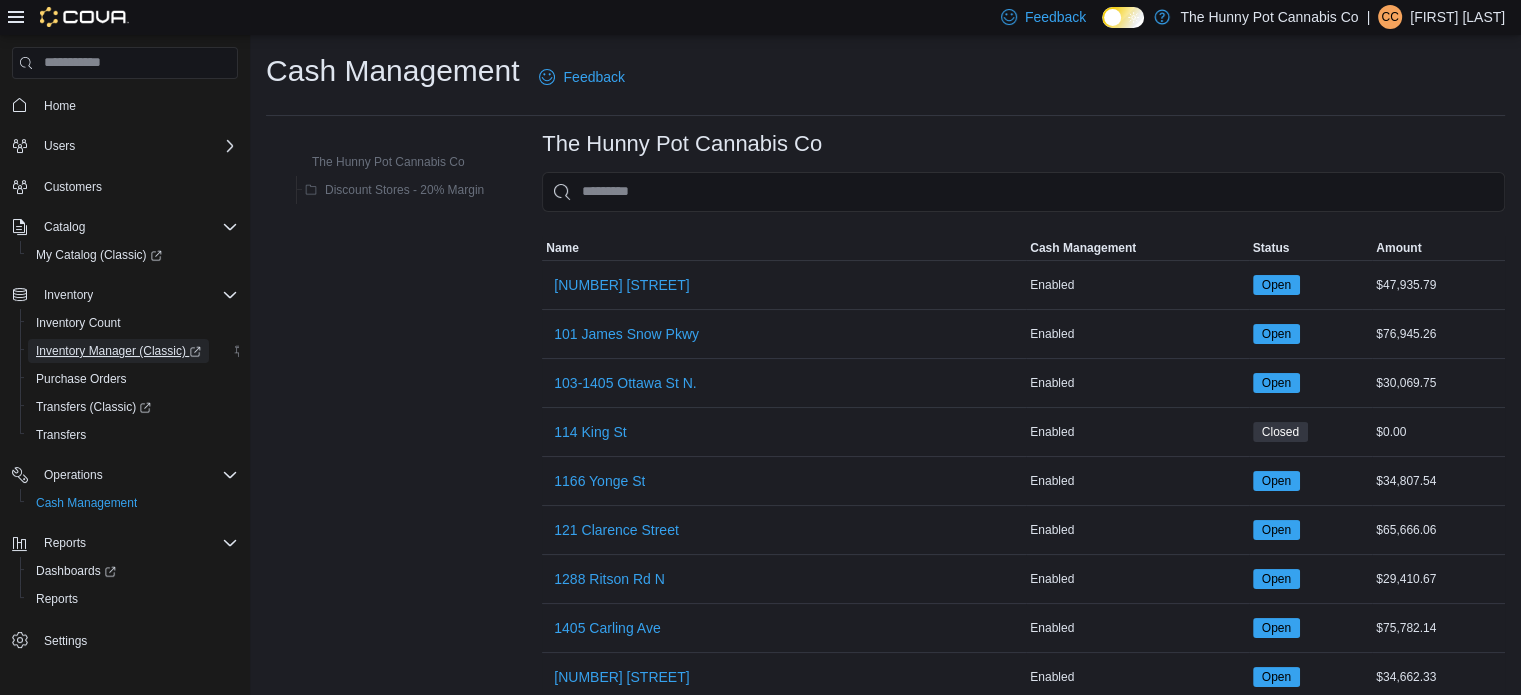 click on "Inventory Manager (Classic)" at bounding box center (118, 351) 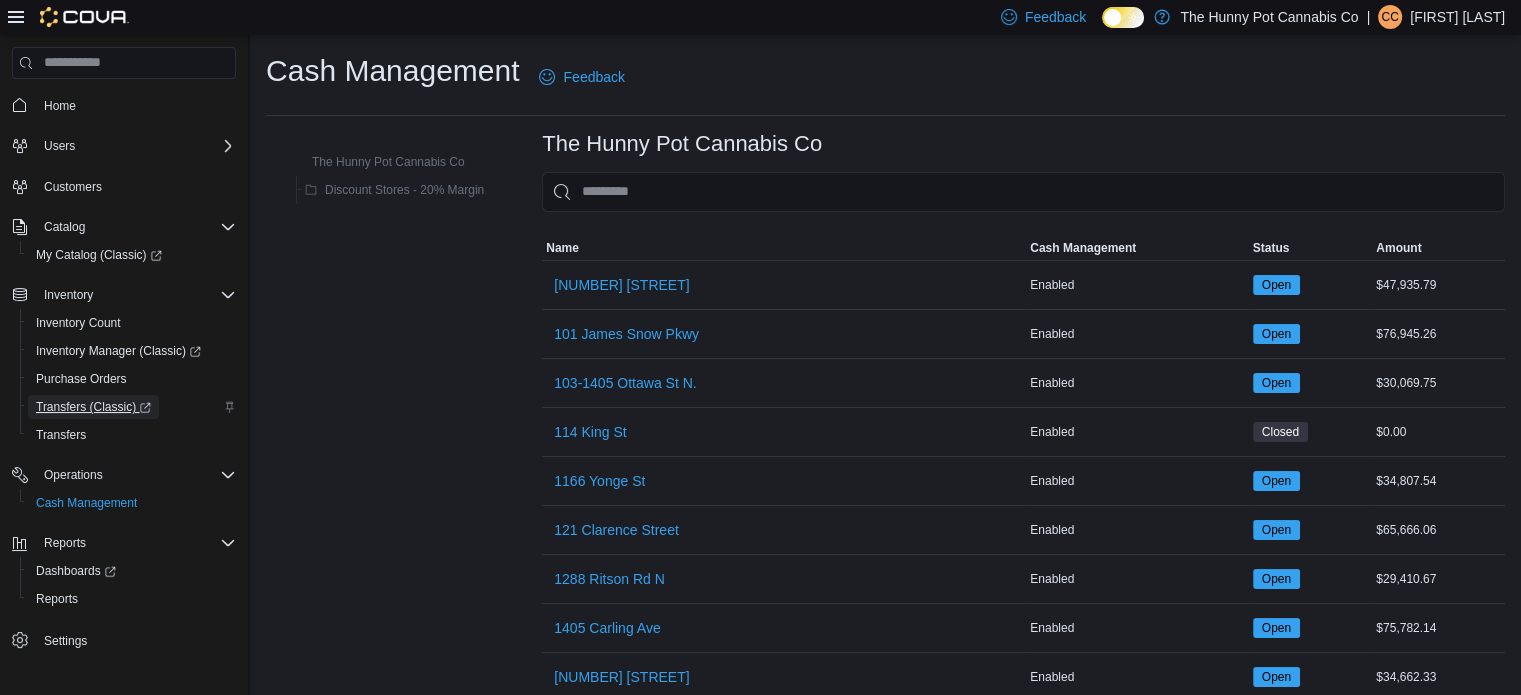 click on "Transfers (Classic)" at bounding box center (93, 407) 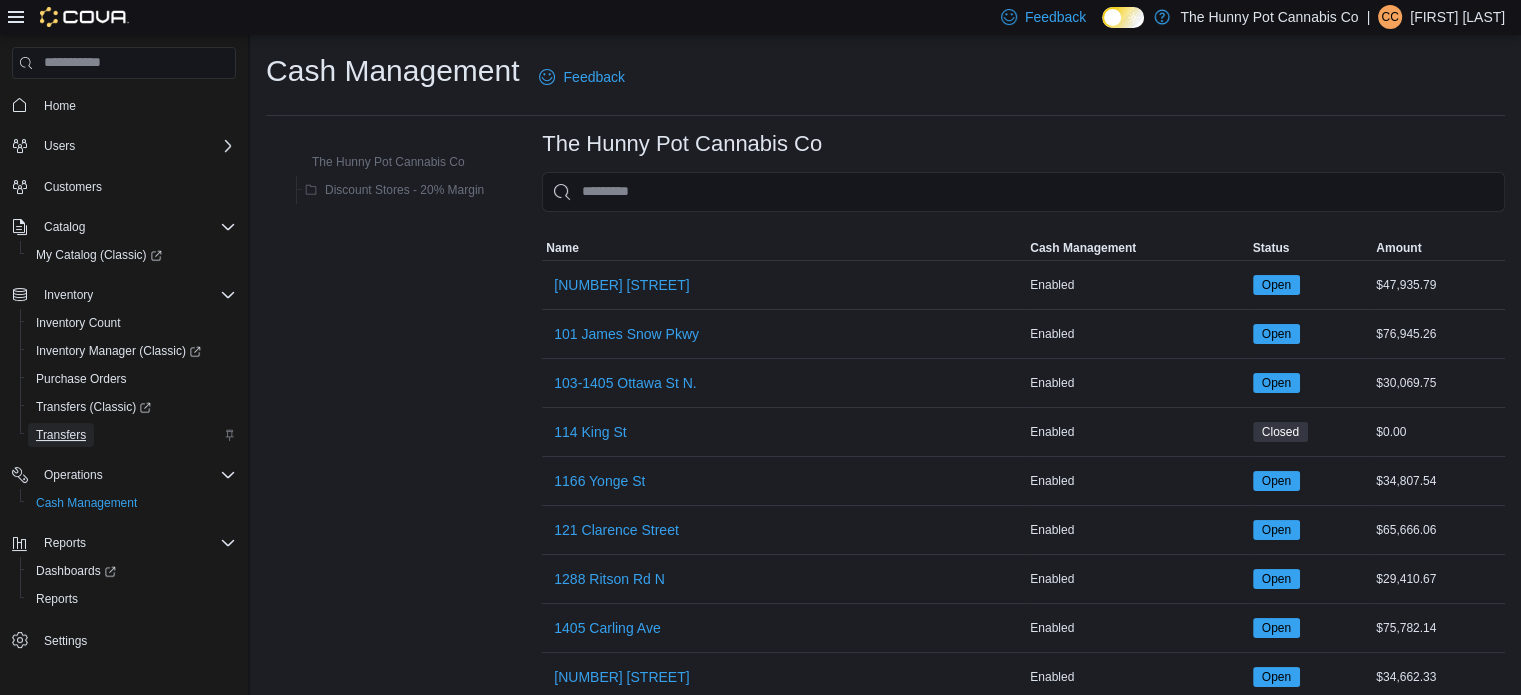 click on "Transfers" at bounding box center (61, 435) 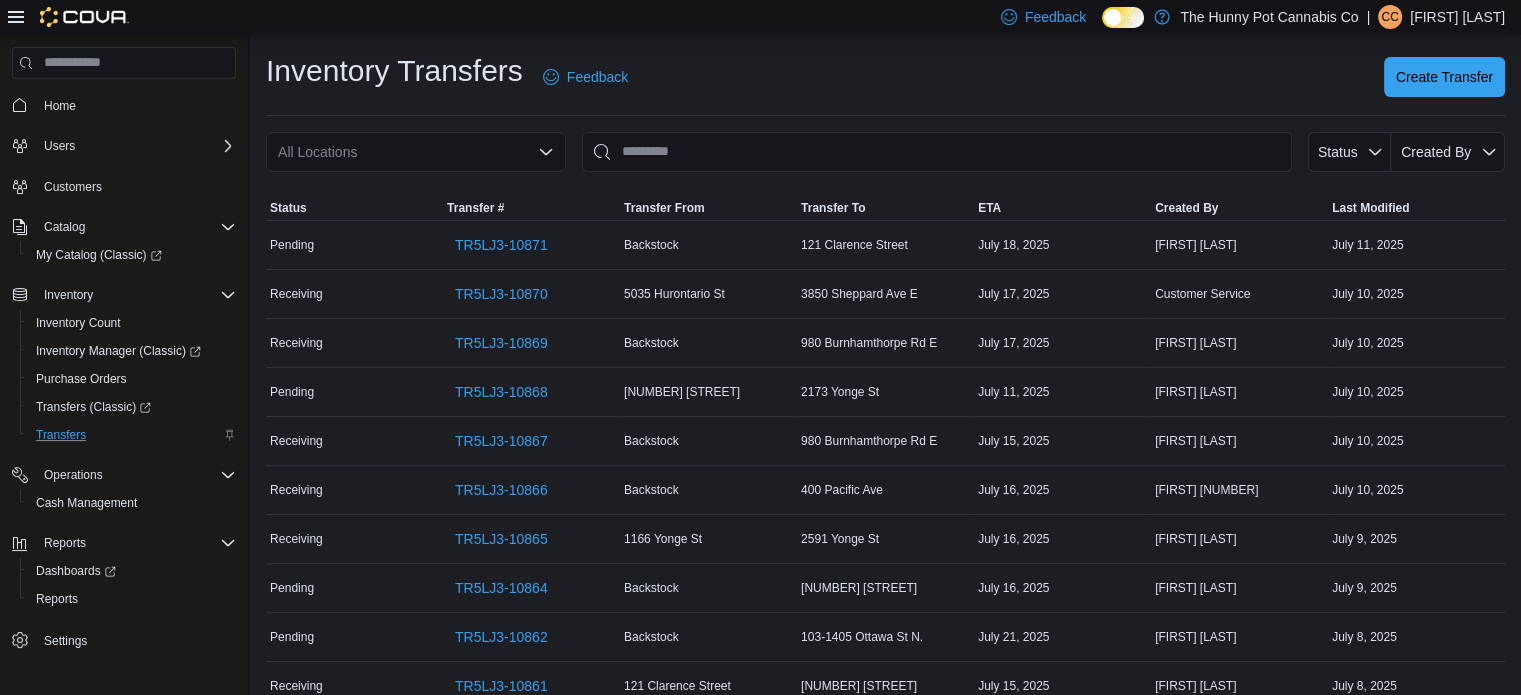 click 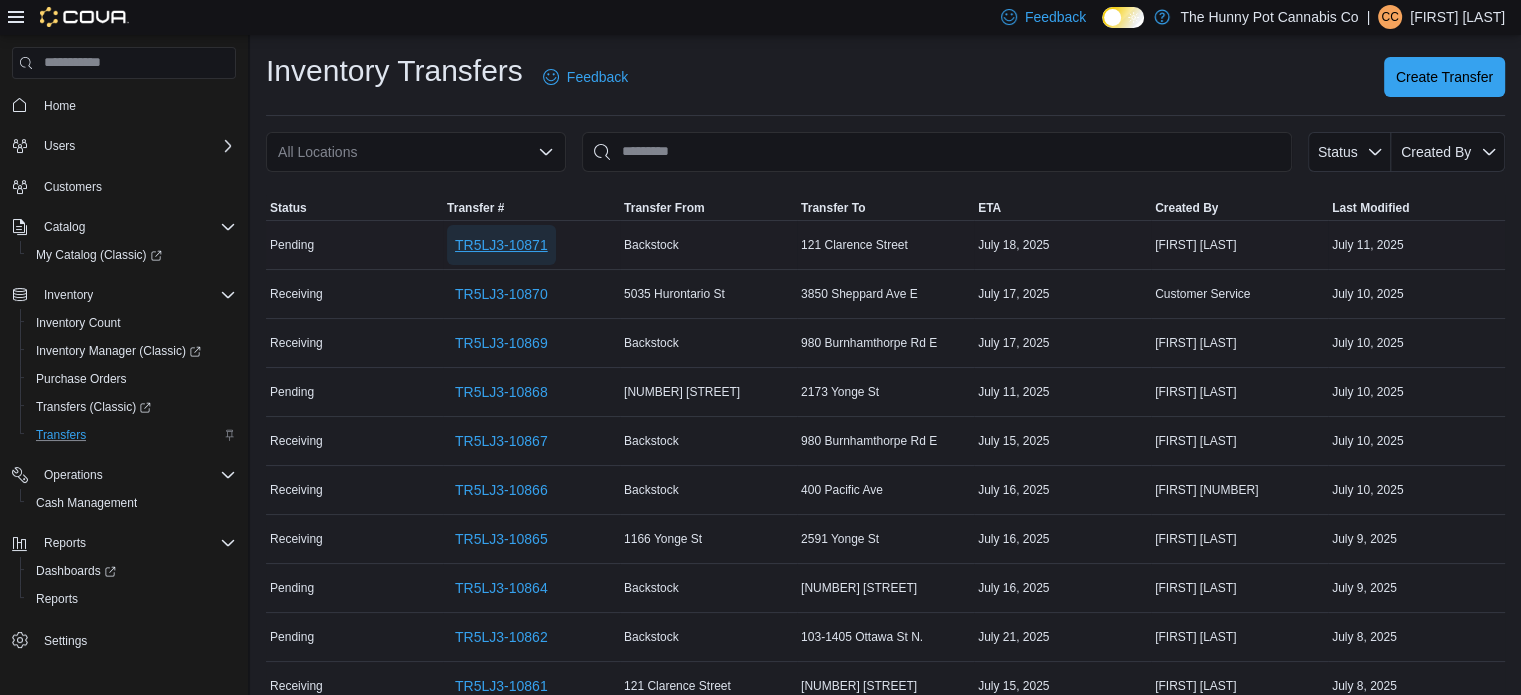 click on "TR5LJ3-10871" at bounding box center [501, 245] 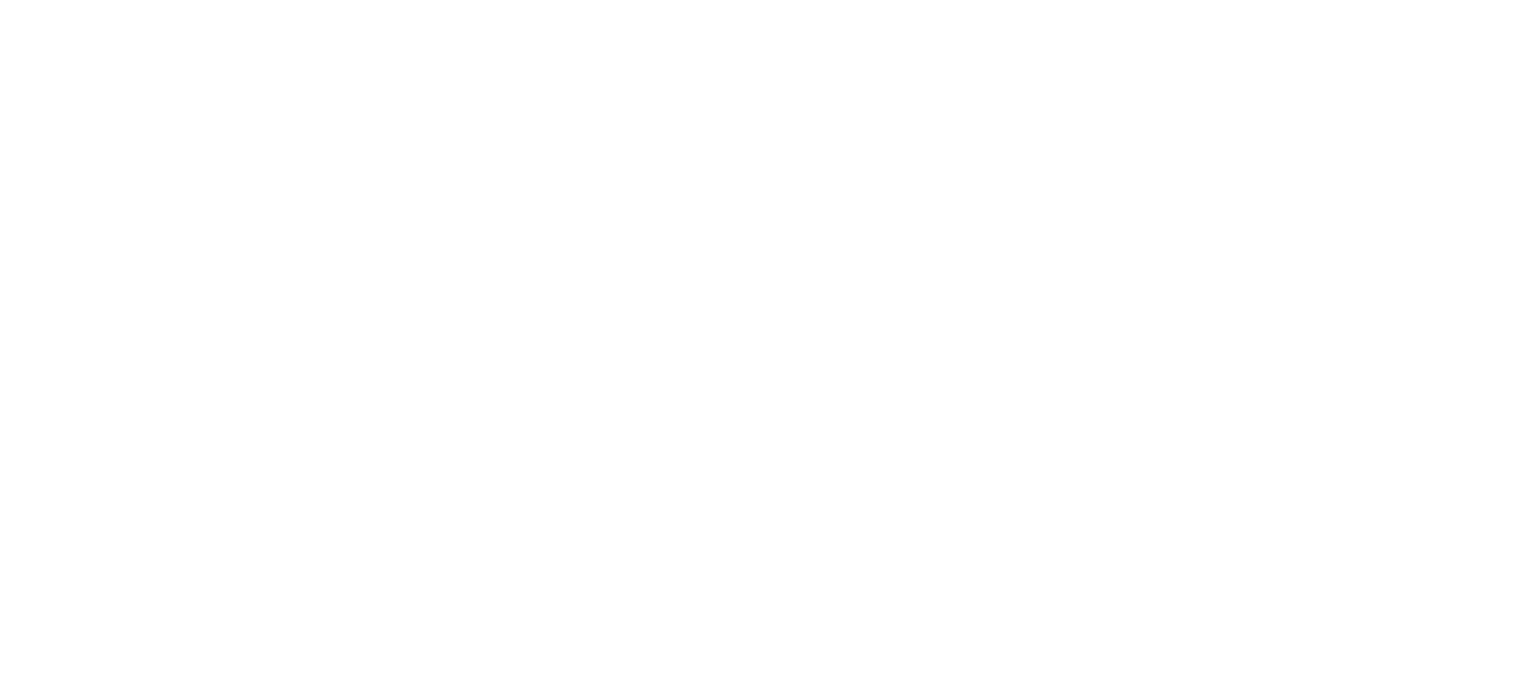 scroll, scrollTop: 0, scrollLeft: 0, axis: both 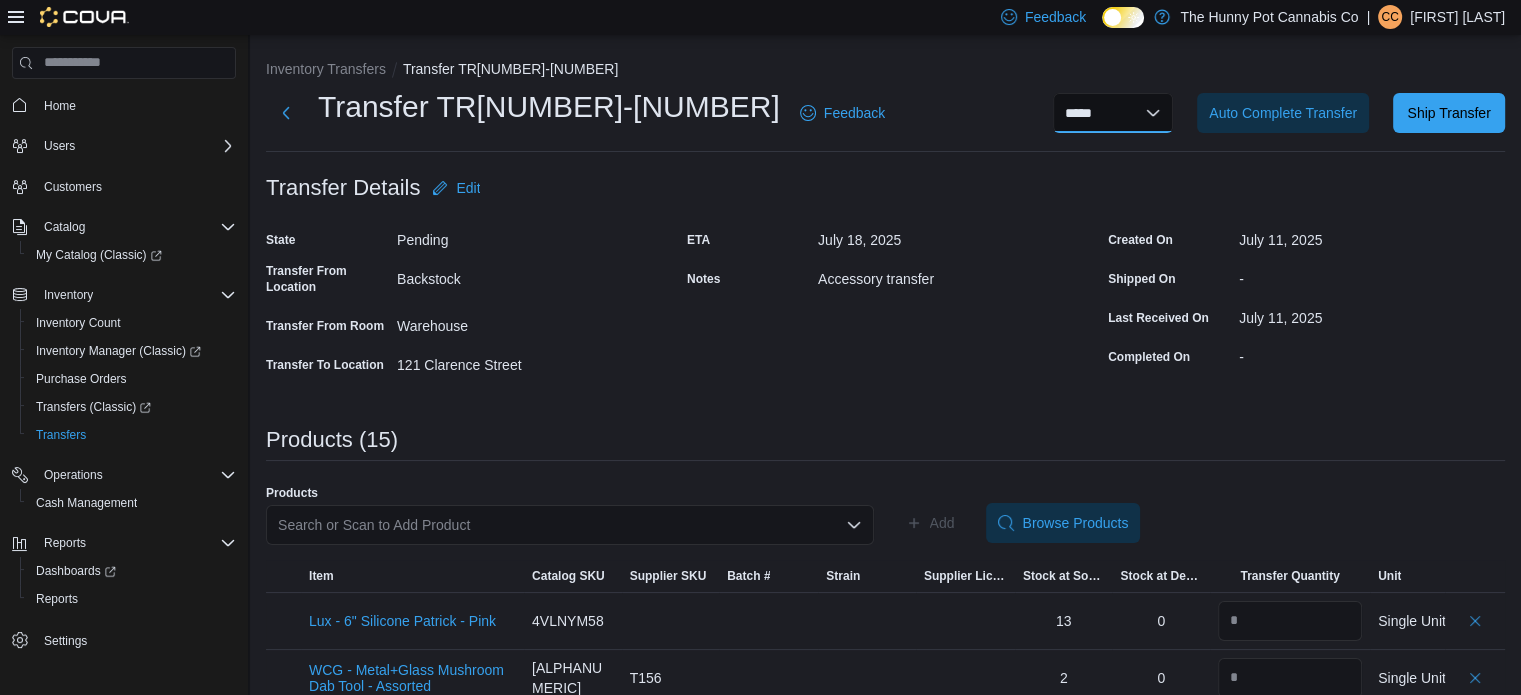 click on "**********" at bounding box center (1113, 113) 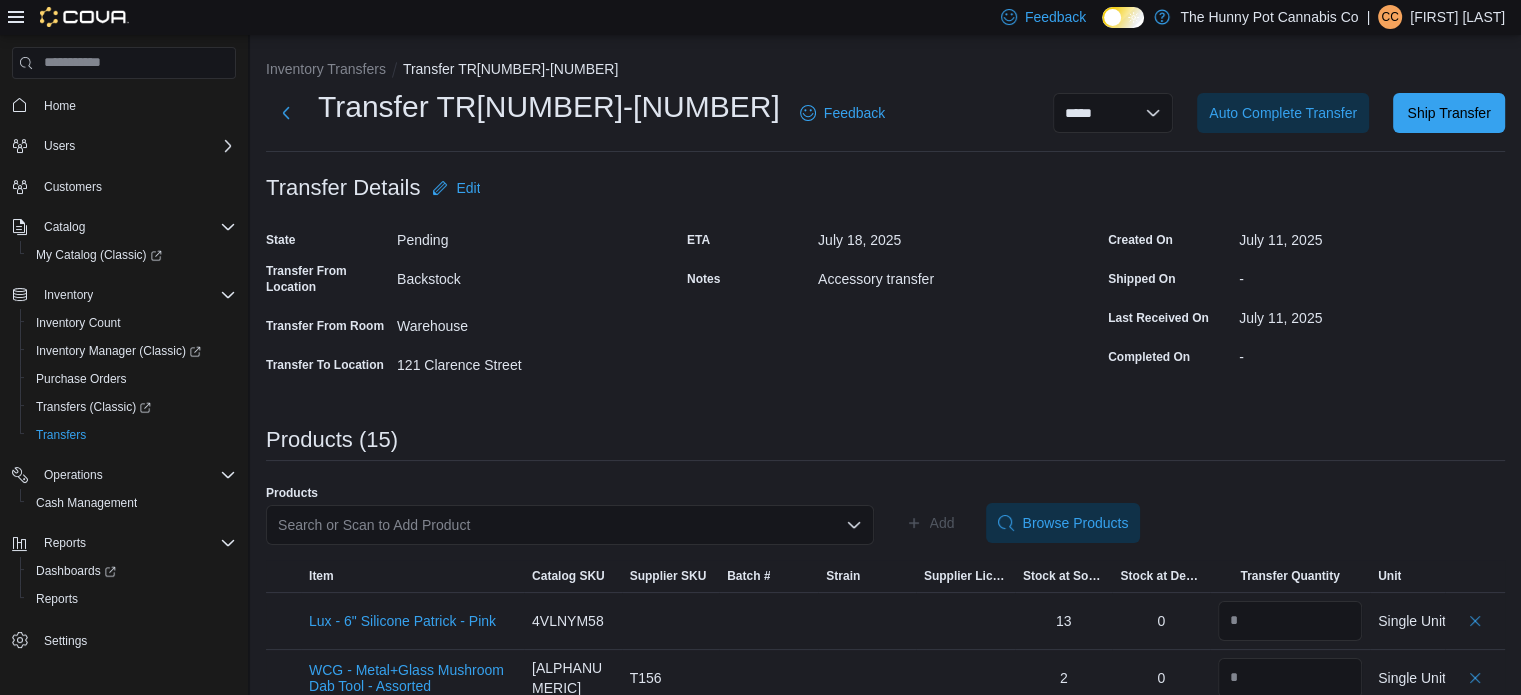 click on "**********" at bounding box center (885, 753) 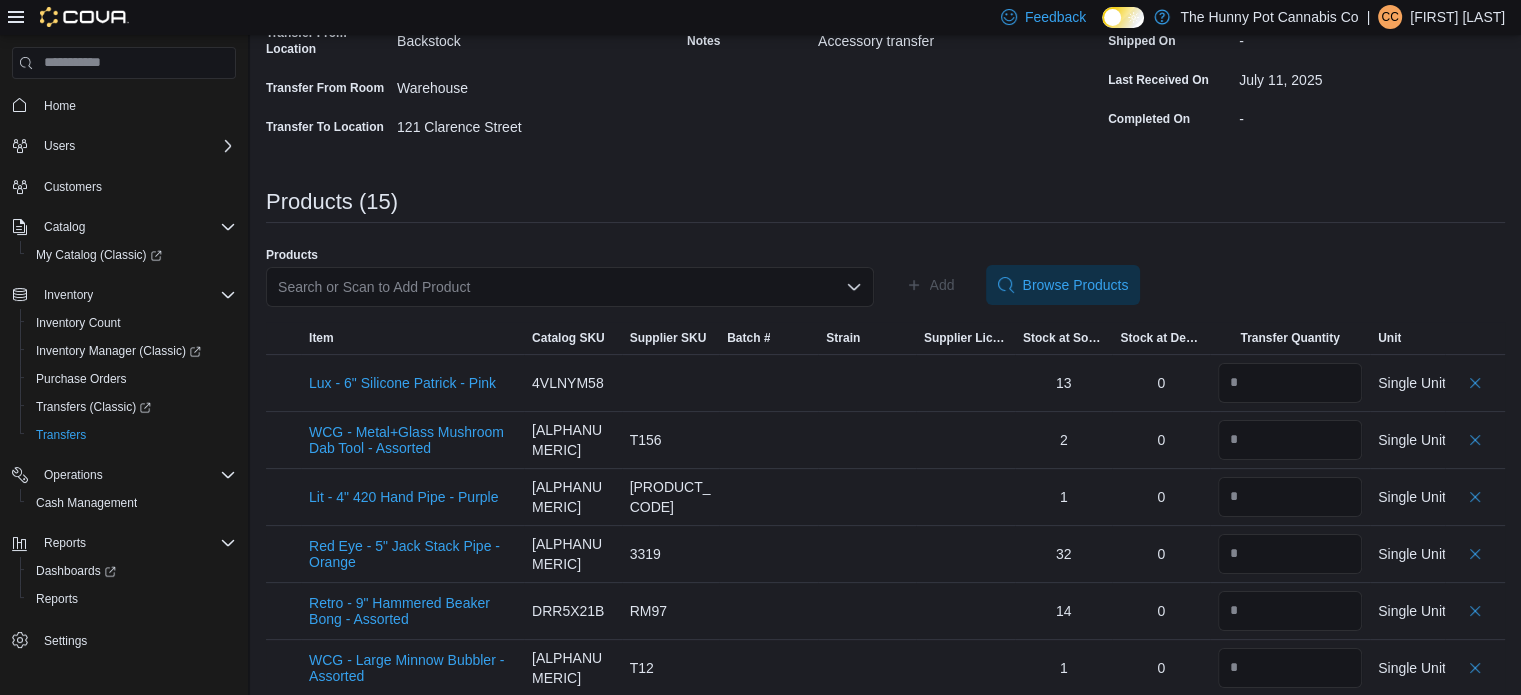 scroll, scrollTop: 236, scrollLeft: 0, axis: vertical 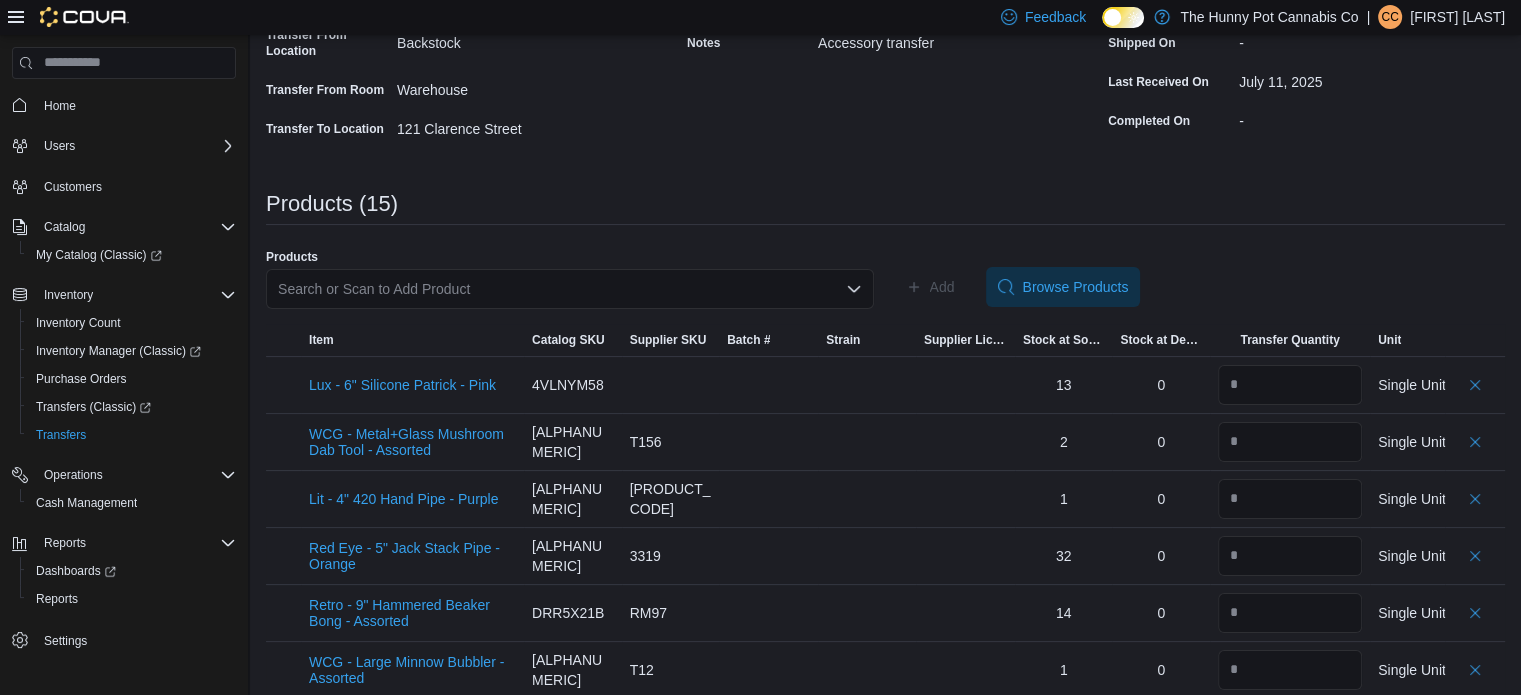 click on "**********" at bounding box center (885, 517) 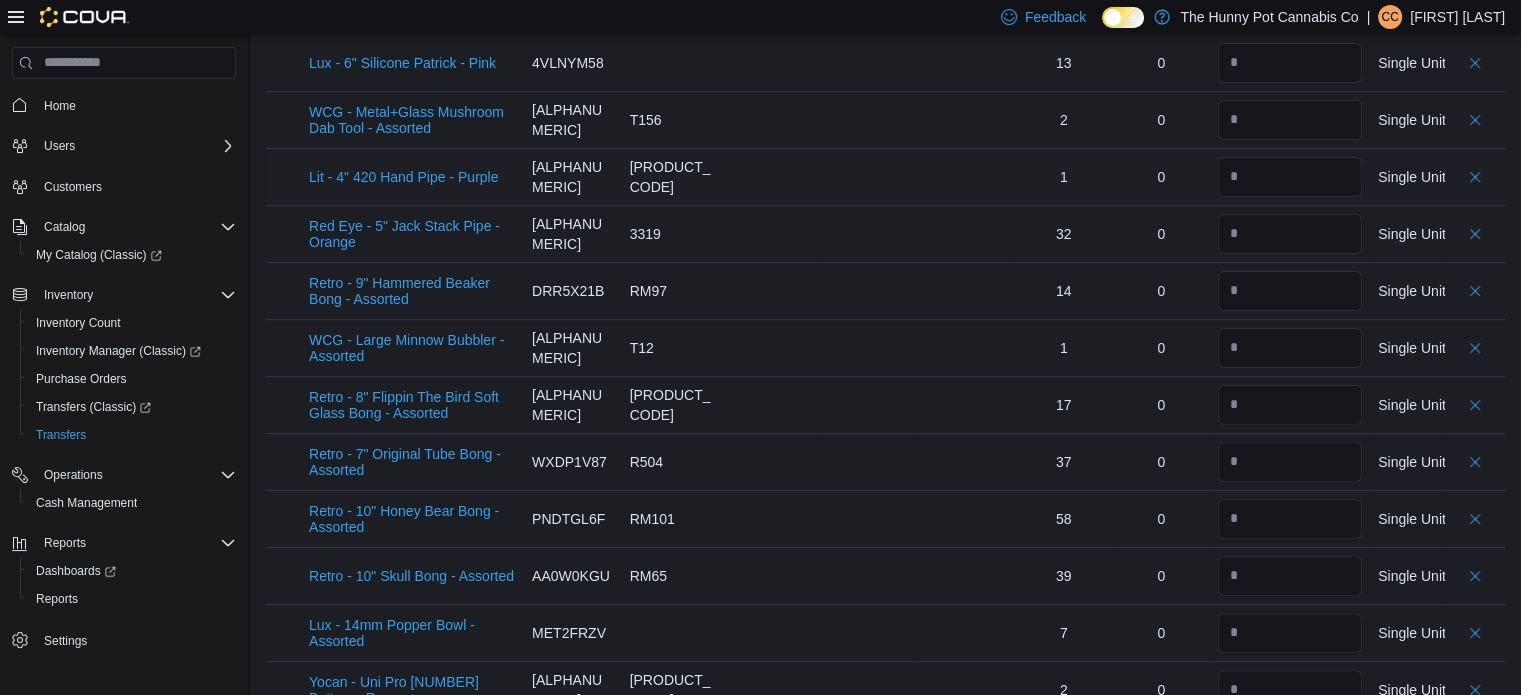 scroll, scrollTop: 560, scrollLeft: 0, axis: vertical 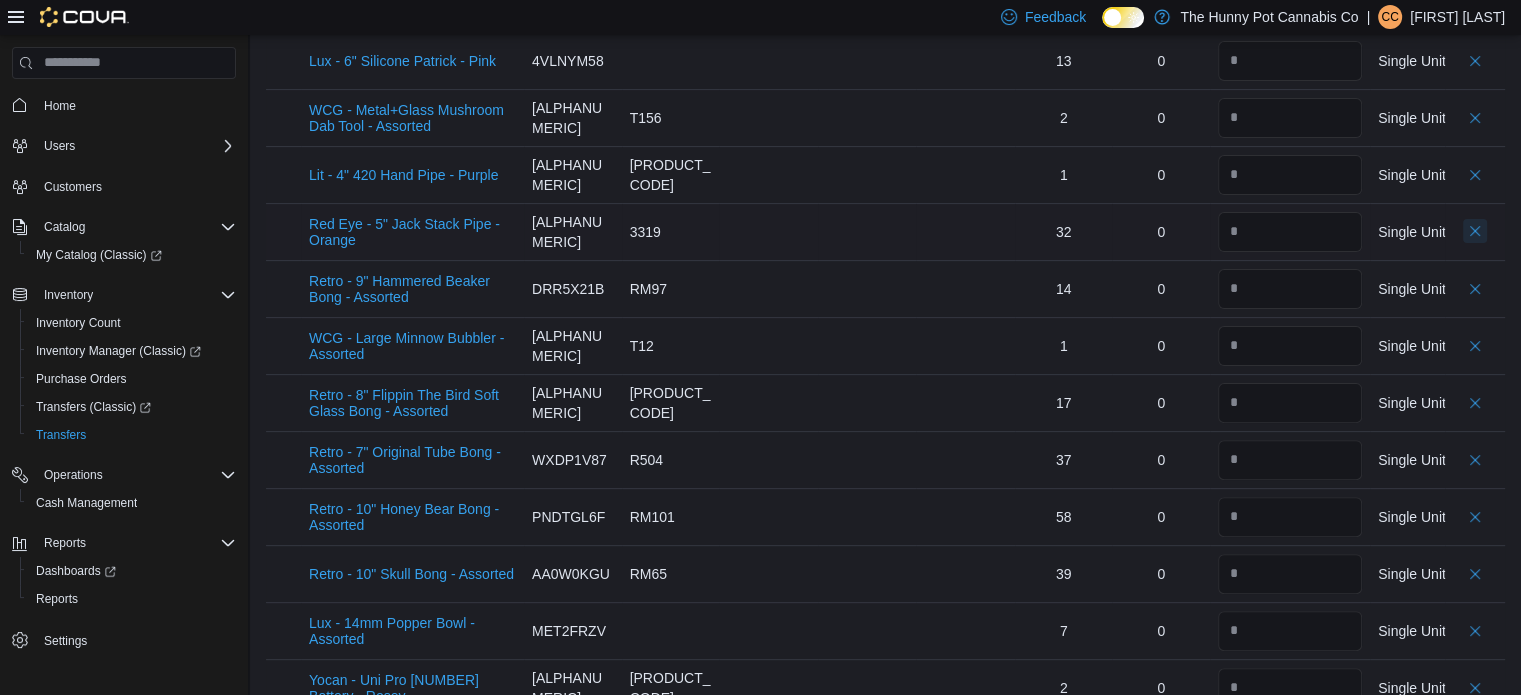 click at bounding box center [1475, 231] 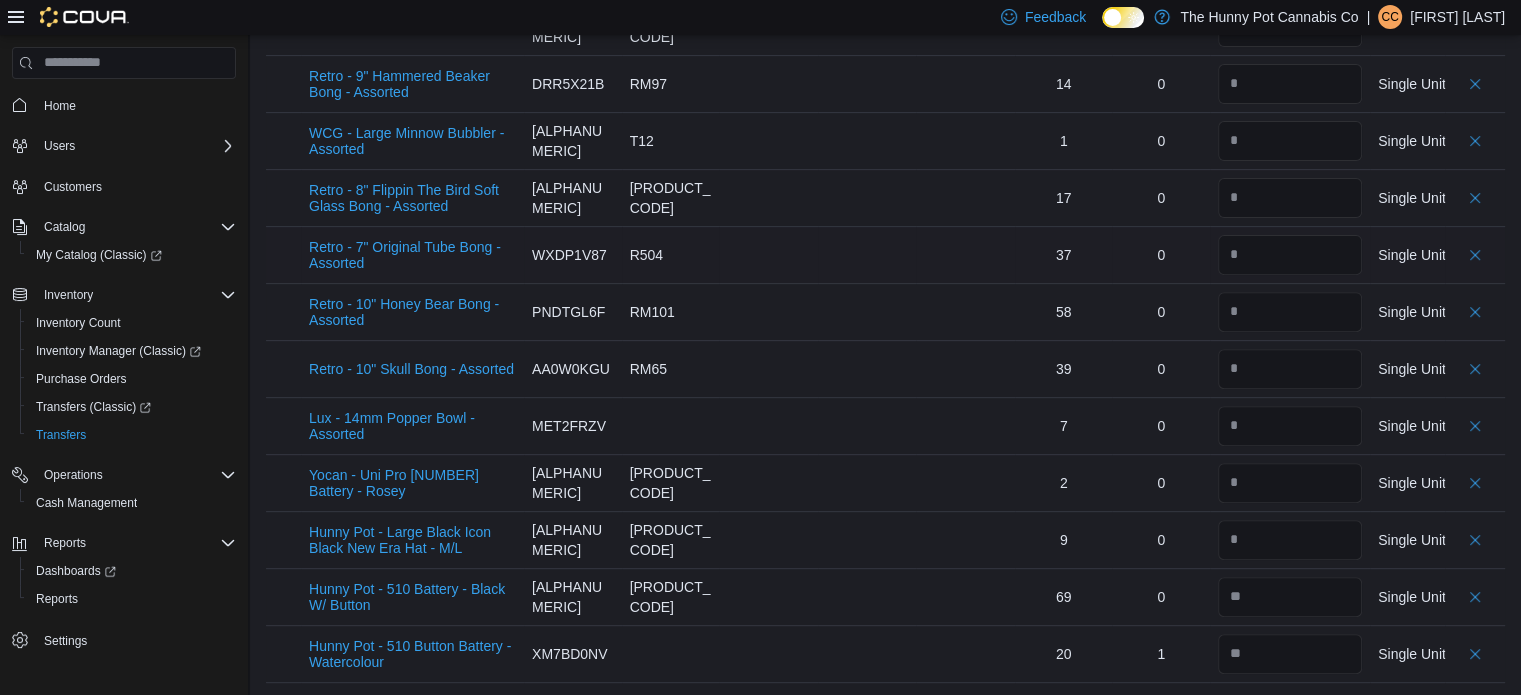 scroll, scrollTop: 708, scrollLeft: 0, axis: vertical 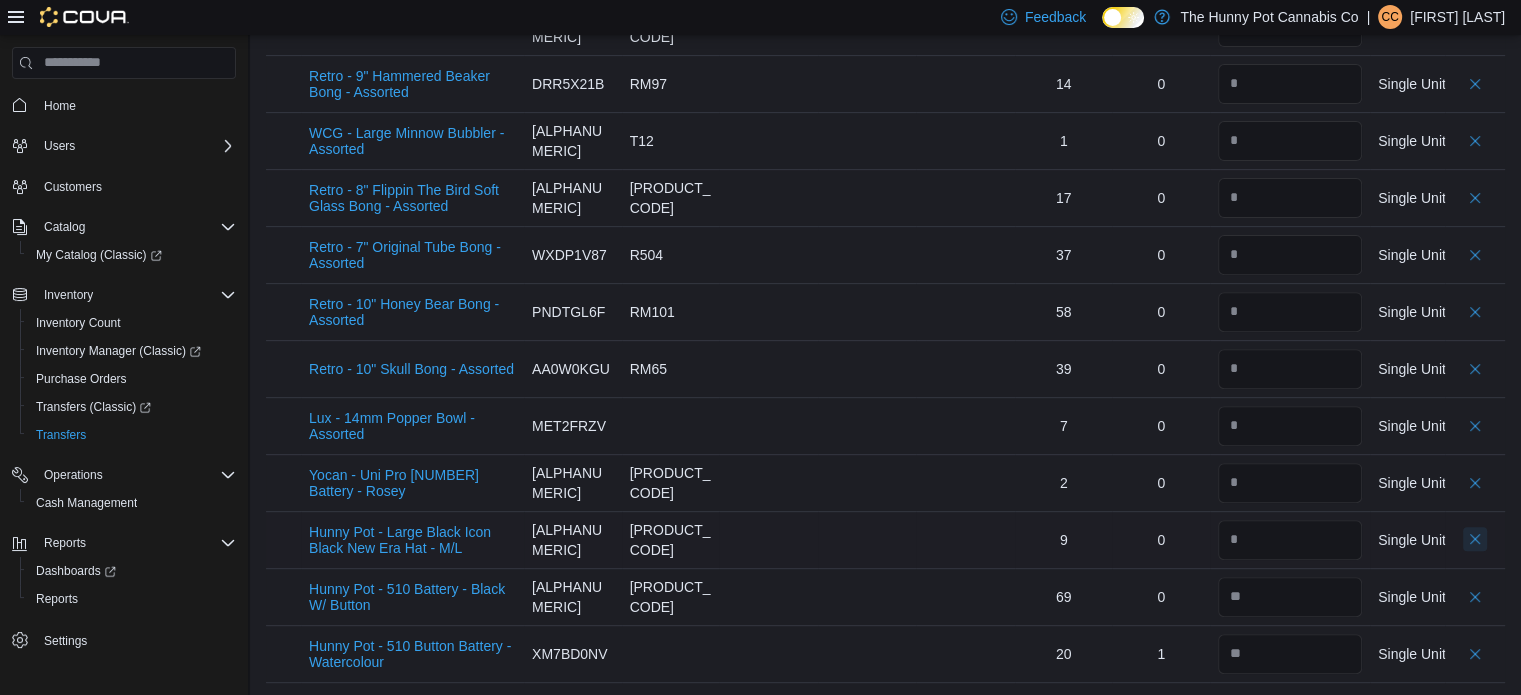 click at bounding box center [1475, 539] 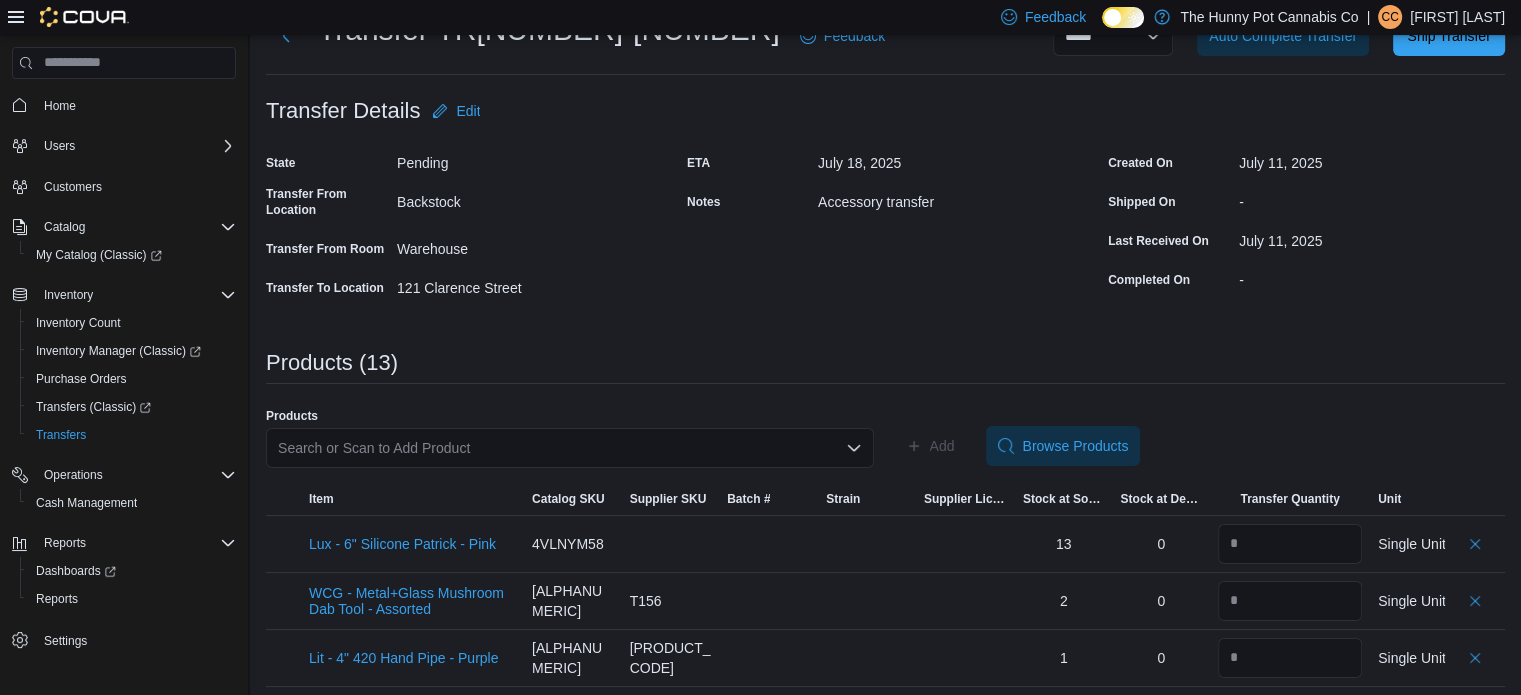 scroll, scrollTop: 52, scrollLeft: 0, axis: vertical 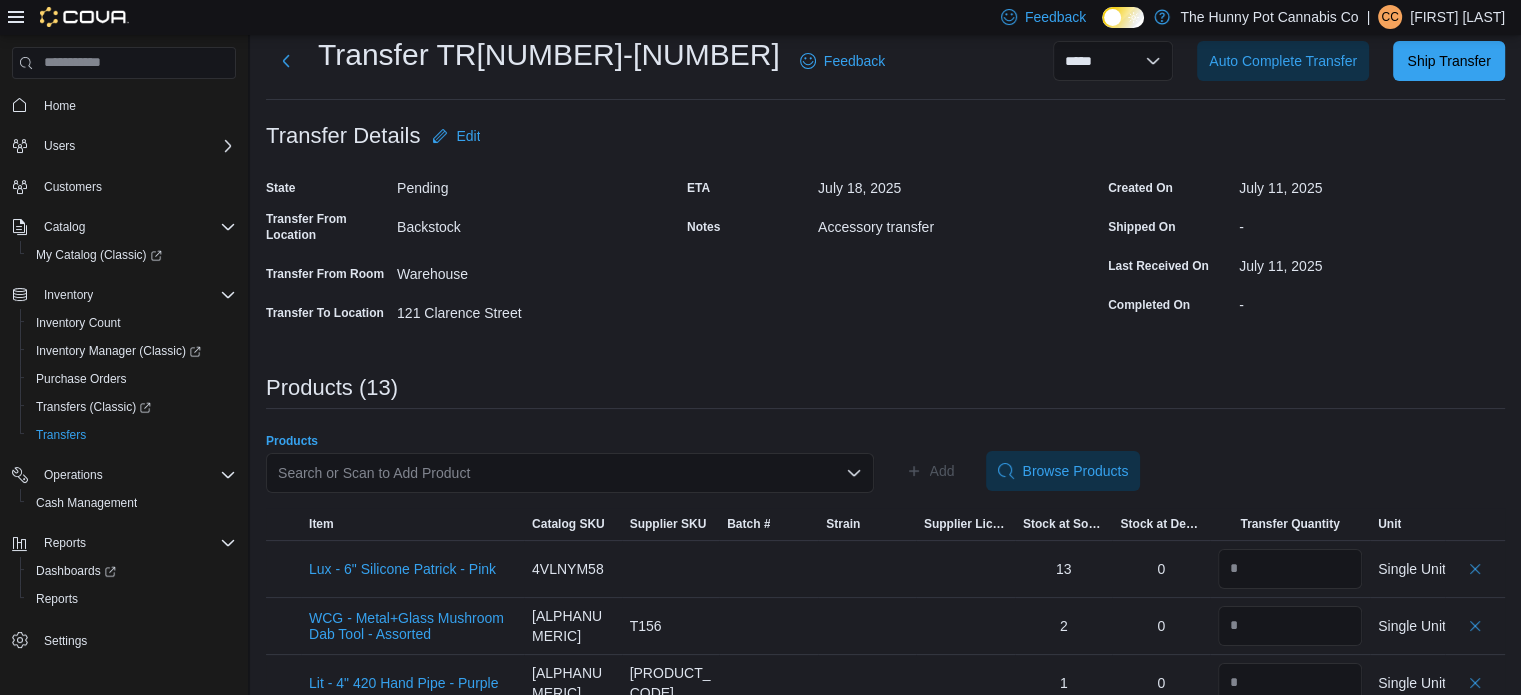 click on "Search or Scan to Add Product" at bounding box center [570, 473] 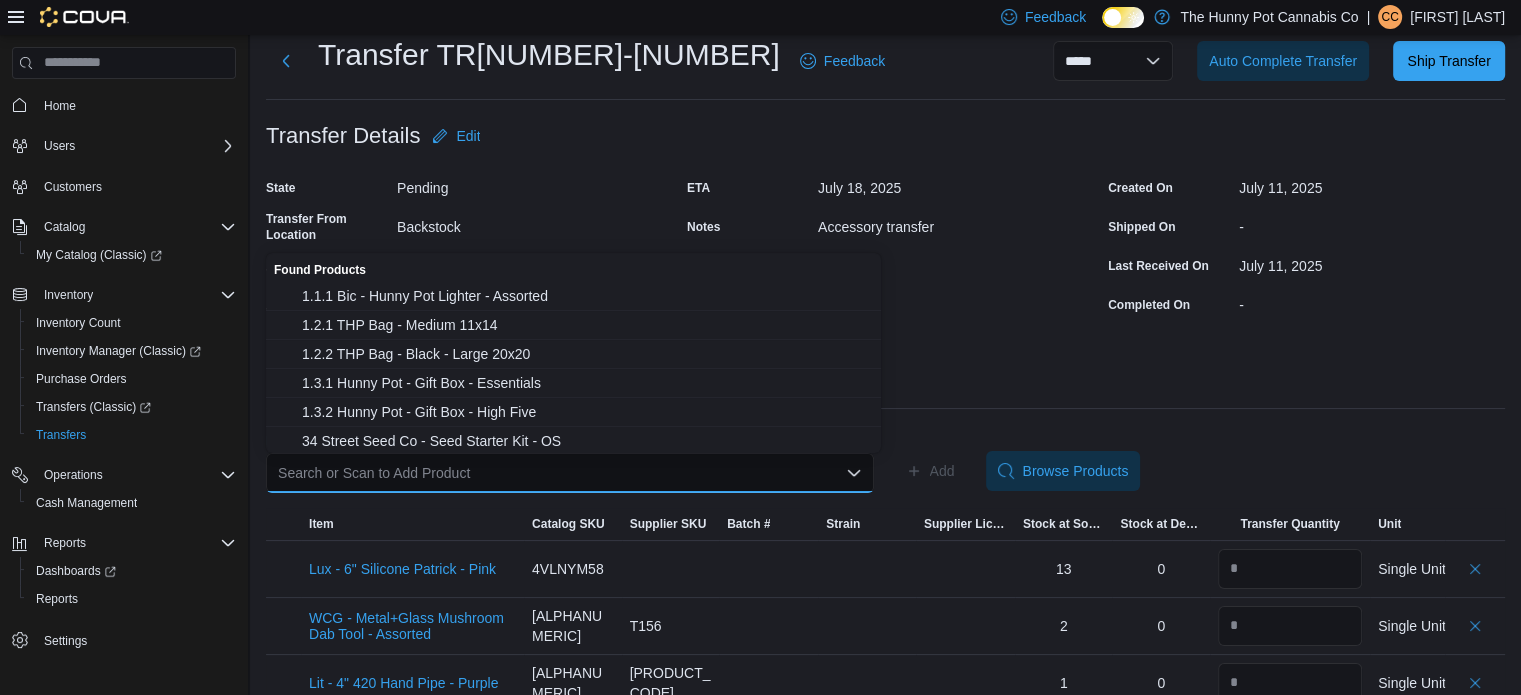 paste on "**********" 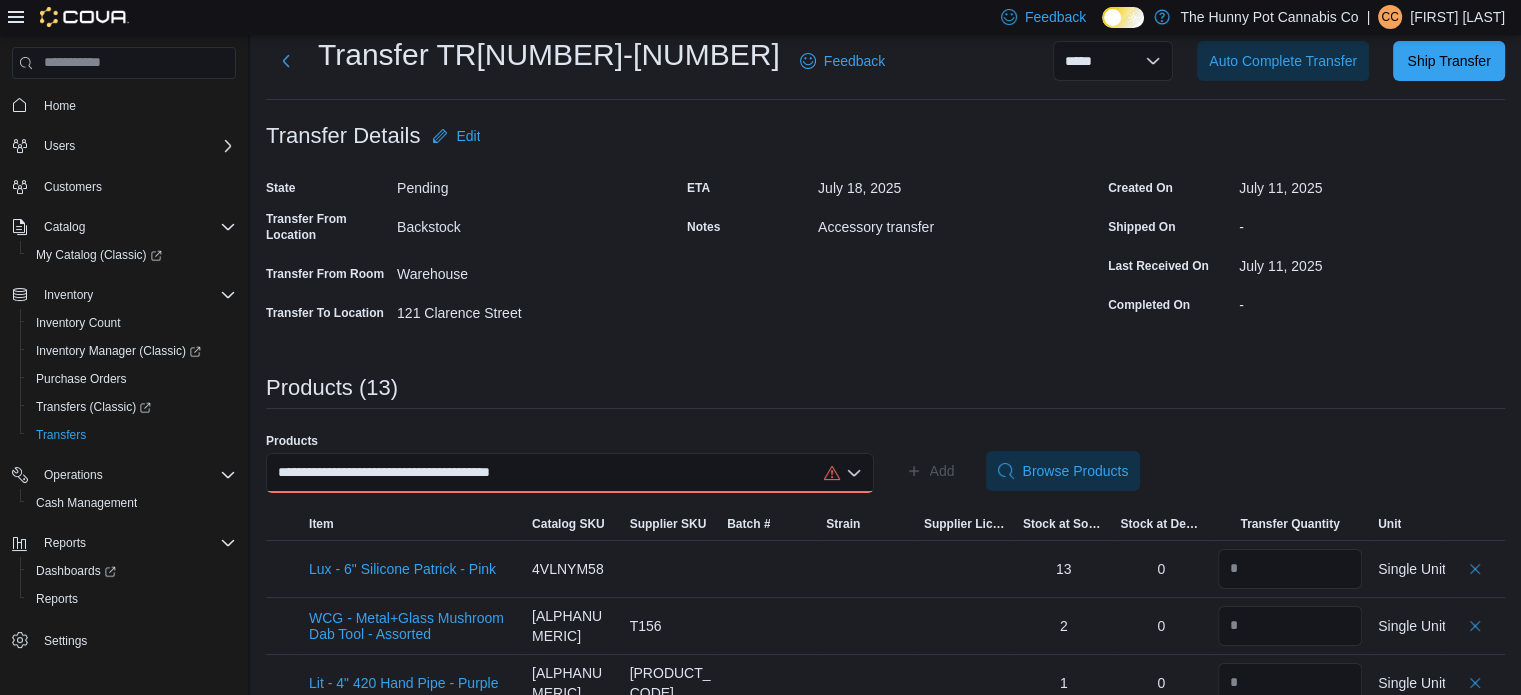 click on "**********" at bounding box center [570, 473] 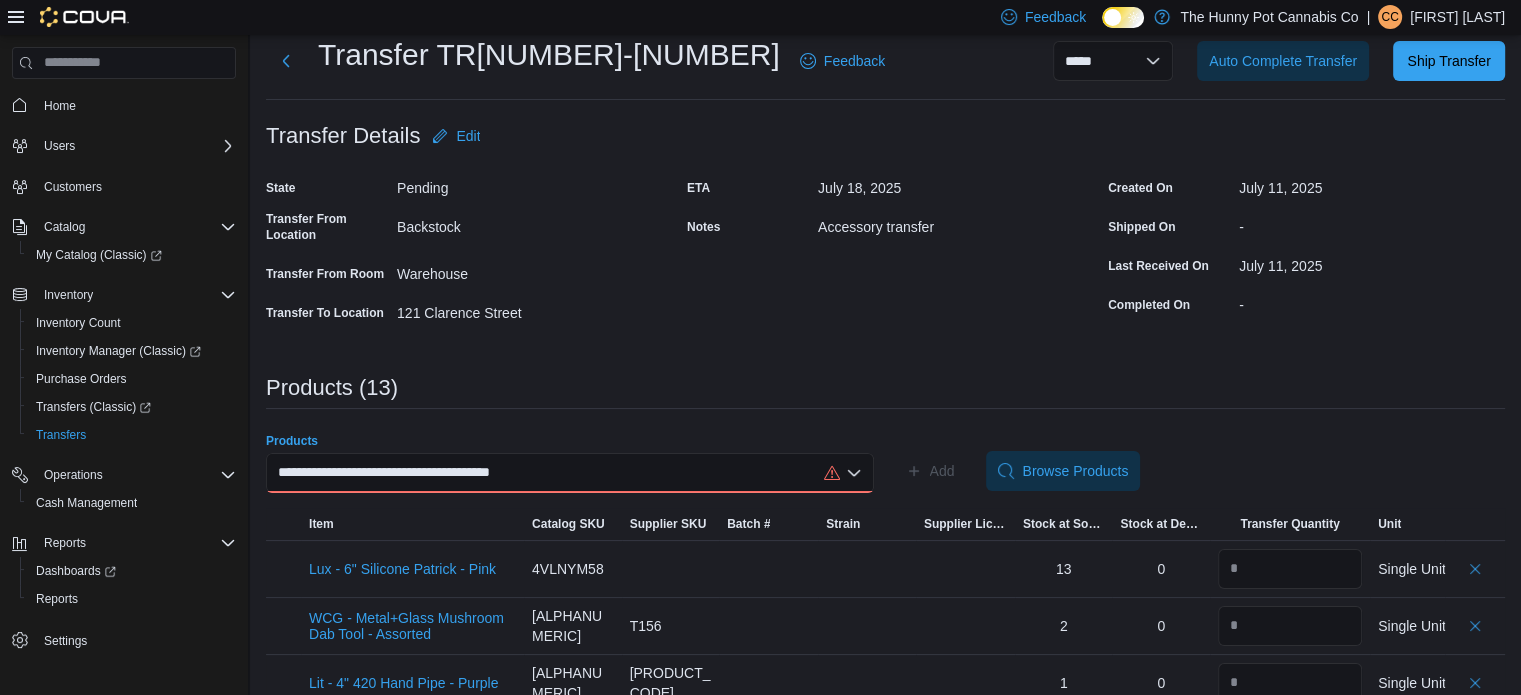 drag, startPoint x: 556, startPoint y: 453, endPoint x: 565, endPoint y: 479, distance: 27.513634 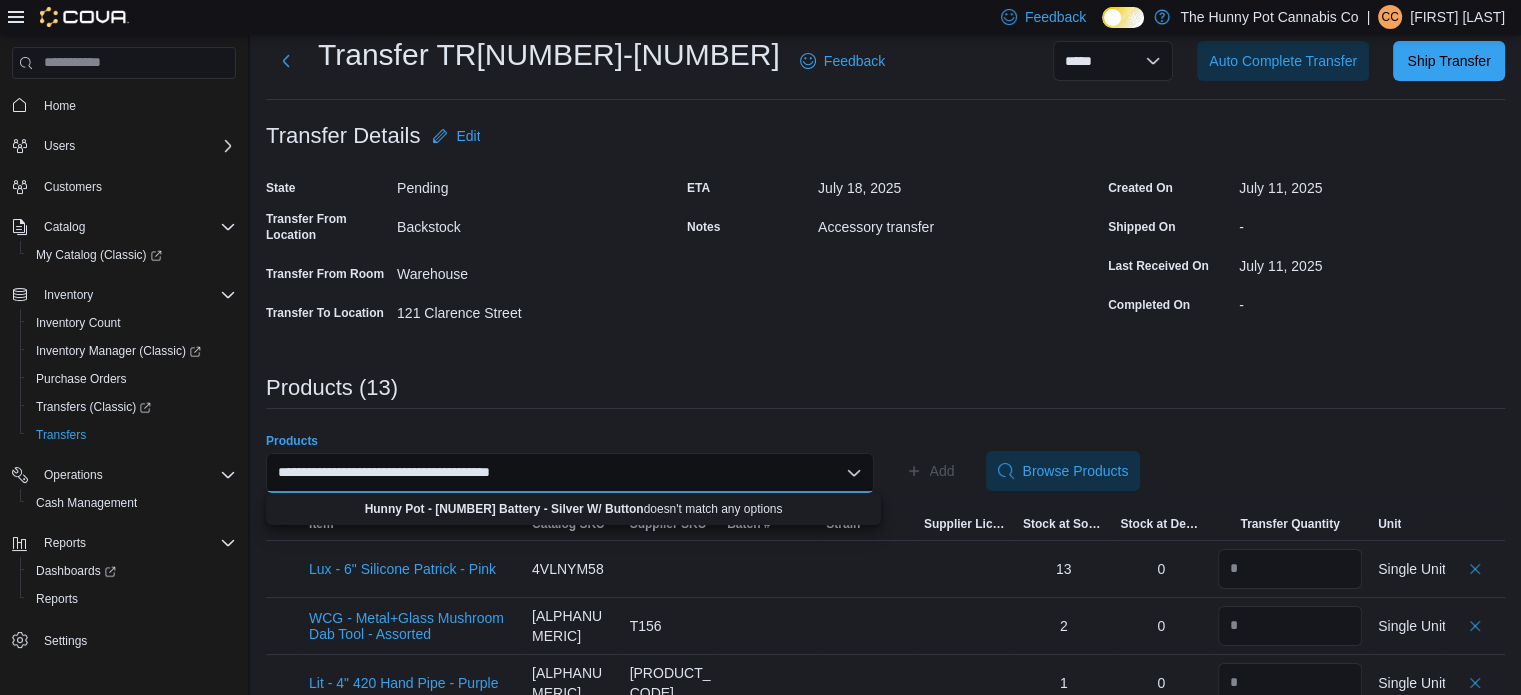 click on "**********" at bounding box center (570, 473) 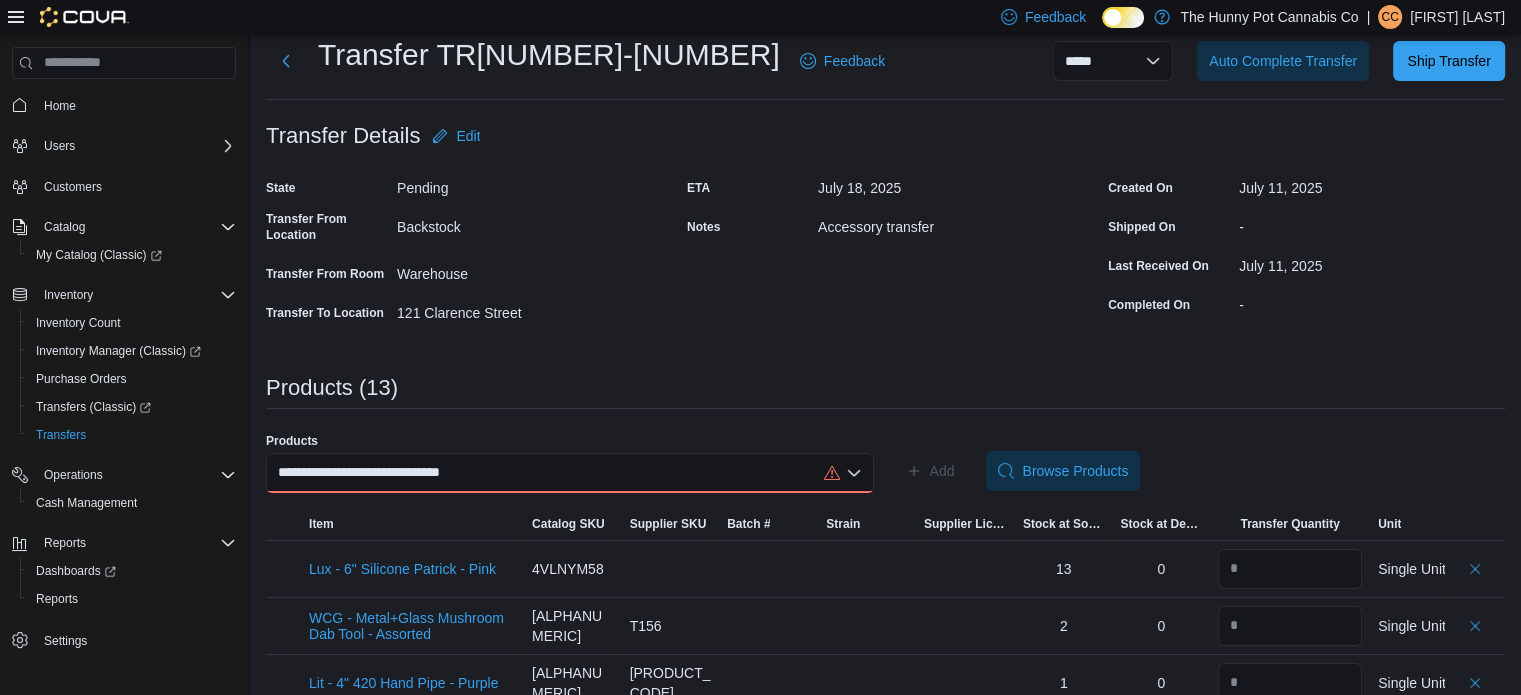 click on "**********" at bounding box center (377, 473) 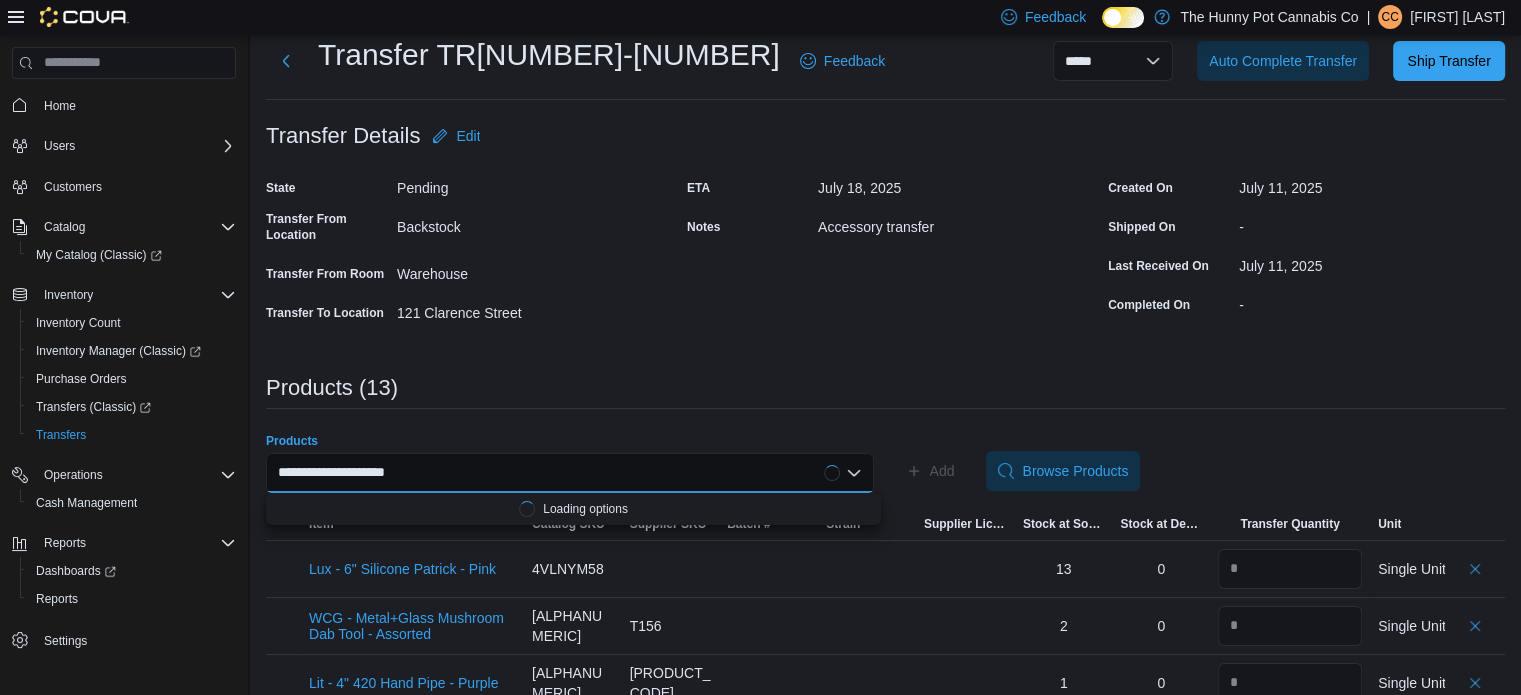 type on "**********" 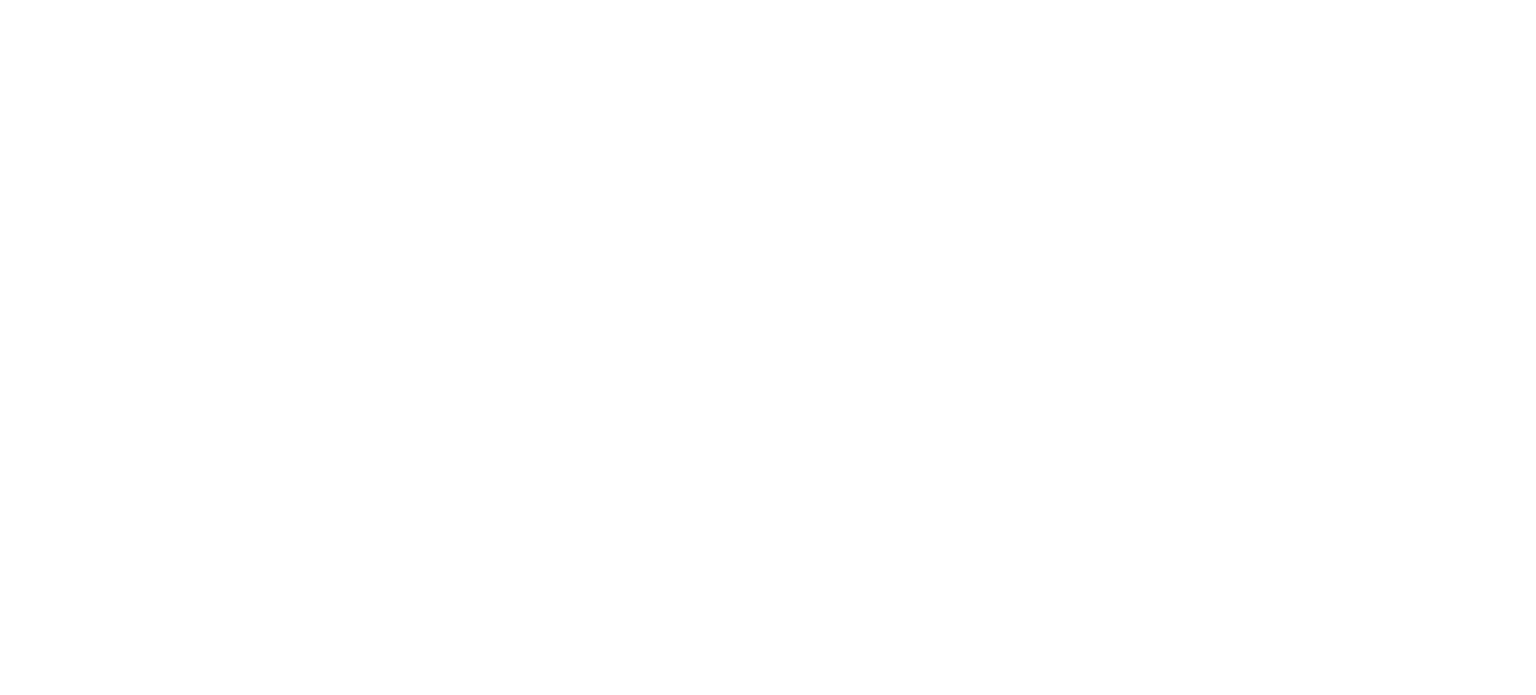 scroll, scrollTop: 0, scrollLeft: 0, axis: both 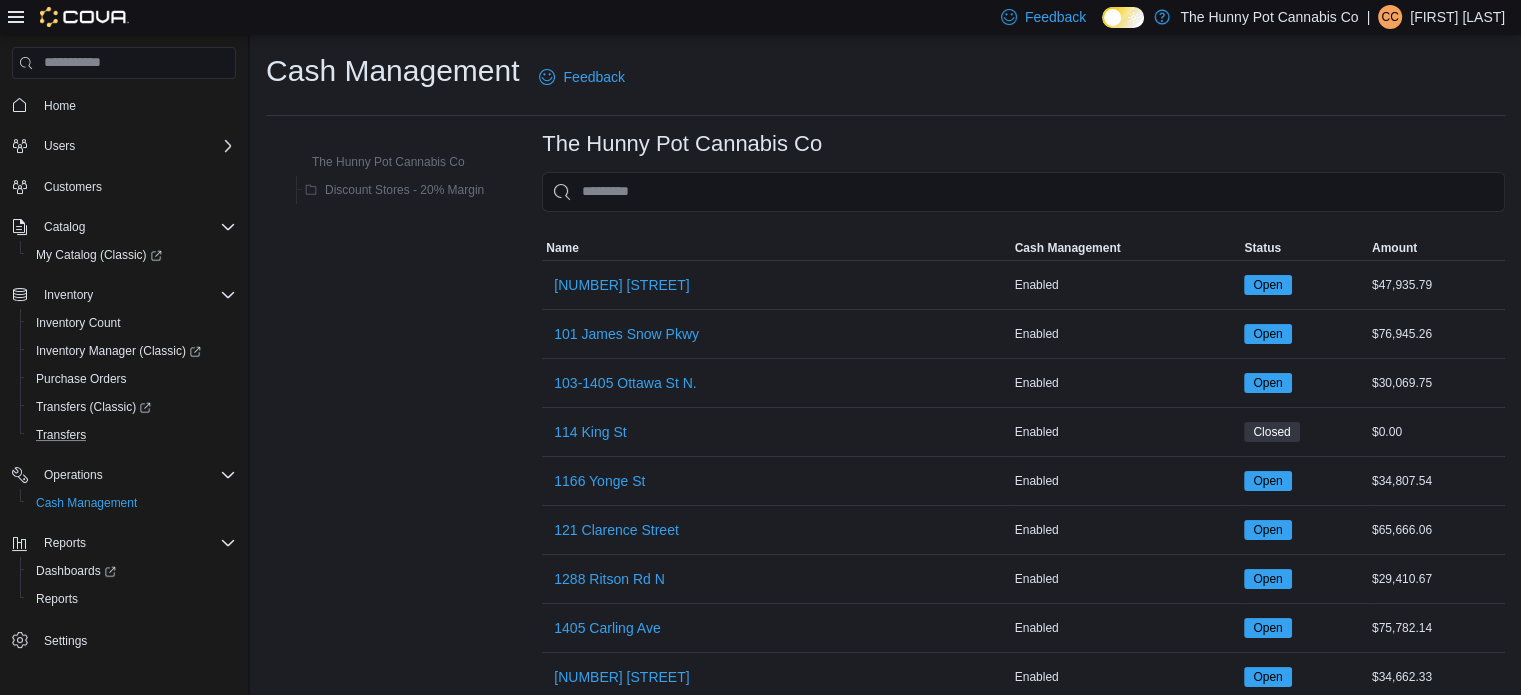 click on "Transfers" at bounding box center [132, 435] 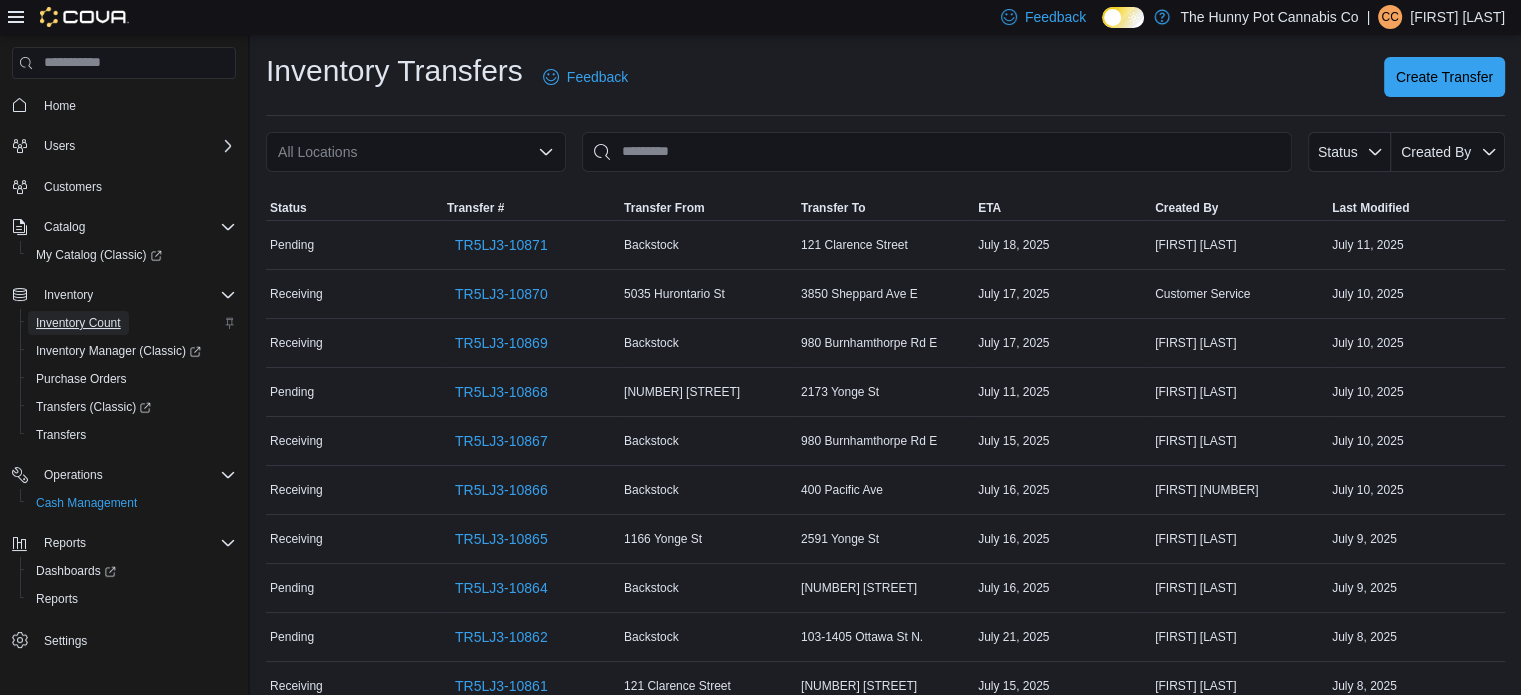 click on "Inventory Count" at bounding box center [78, 323] 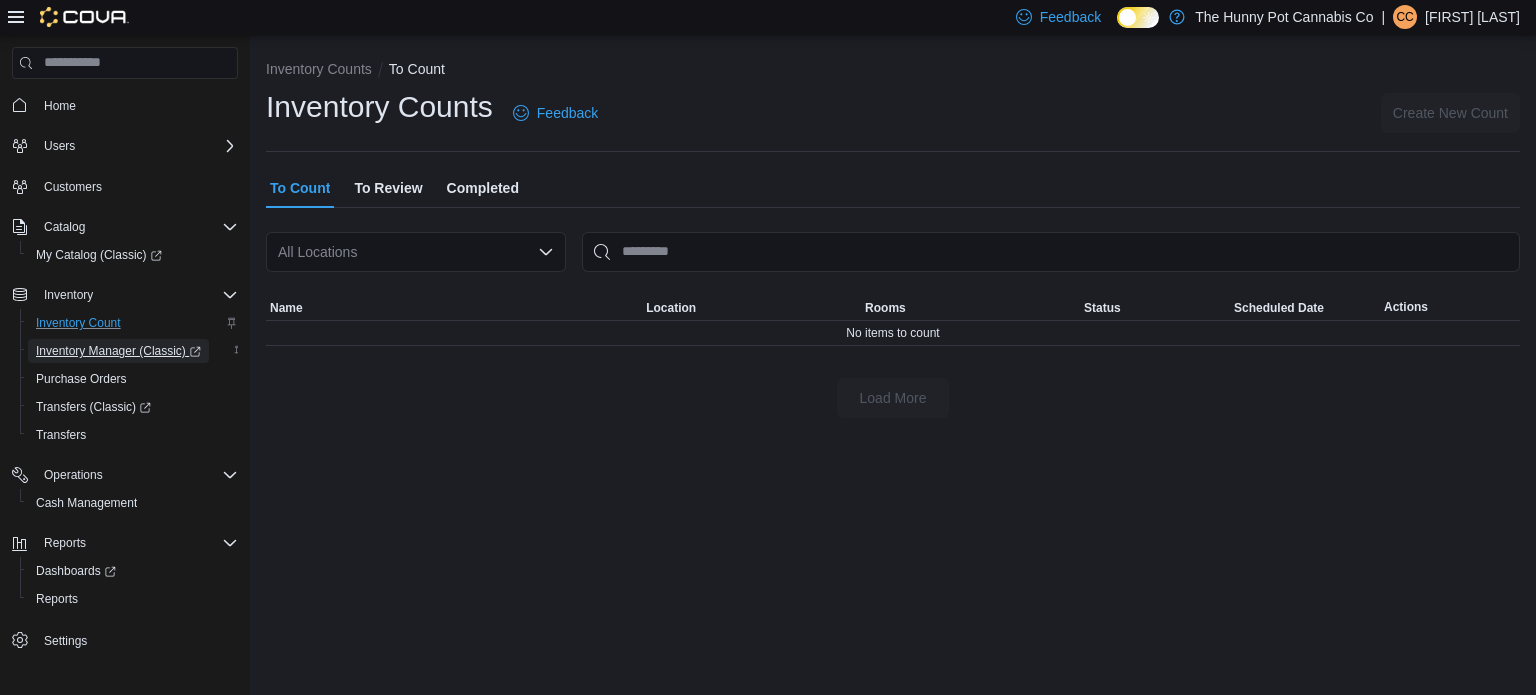 click on "Inventory Manager (Classic)" at bounding box center (118, 351) 